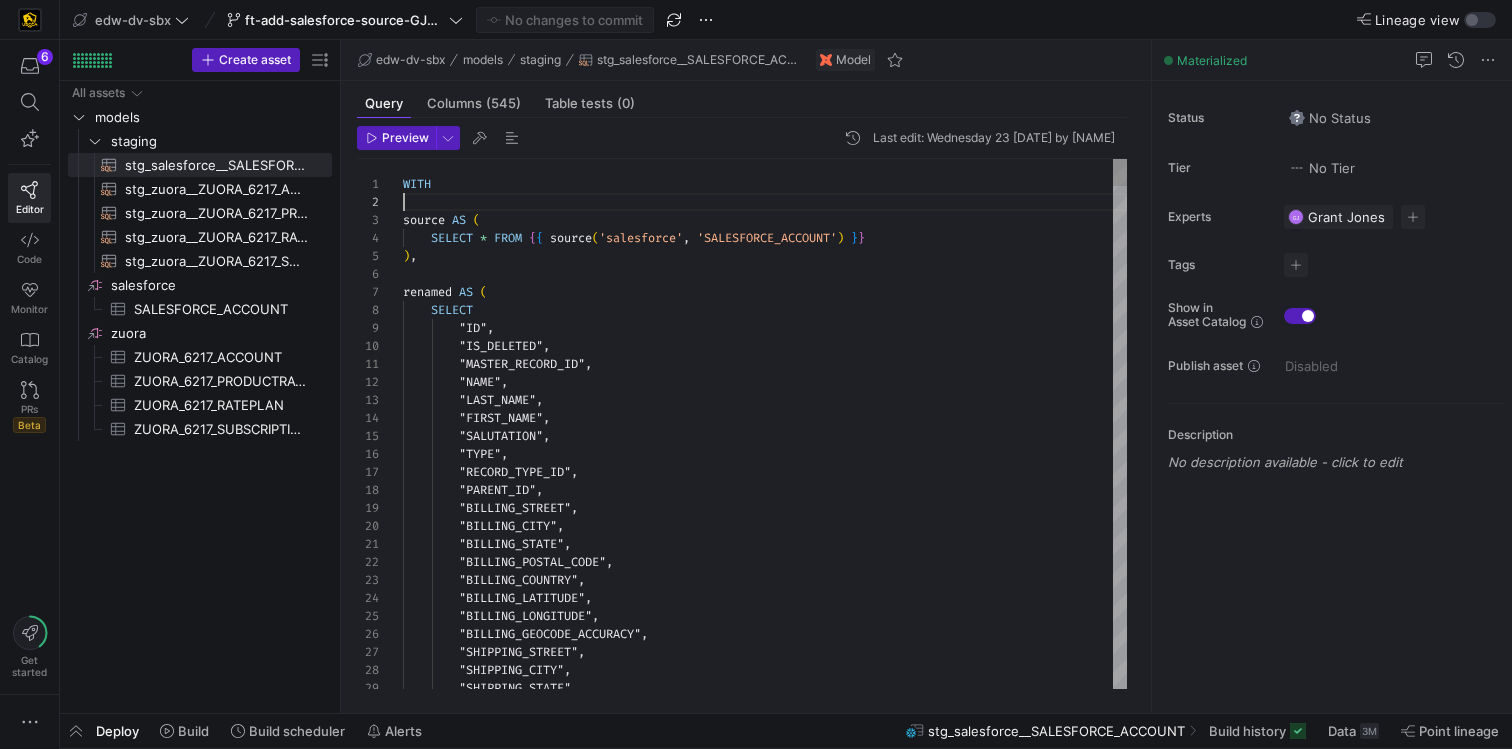scroll, scrollTop: 0, scrollLeft: 0, axis: both 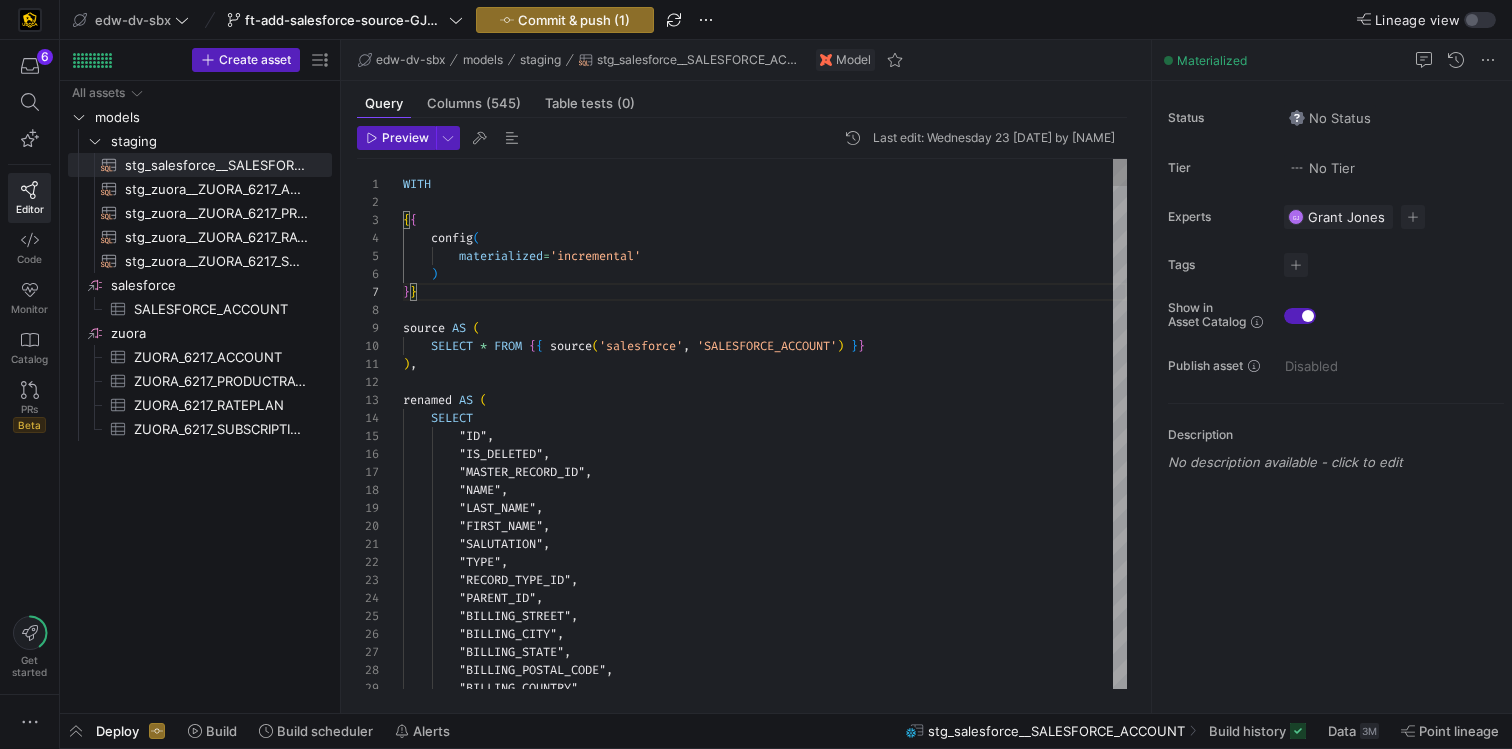 click on "WITH source  AS  (      SELECT   *   FROM   { {   source ( 'salesforce' ,   'SALESFORCE_ACCOUNT' )   } } ) , renamed  AS  (      SELECT          "ID" ,          "IS_DELETED" ,          "MASTER_RECORD_ID" ,          "NAME" ,          "LAST_NAME" ,          "FIRST_NAME" ,          "SALUTATION" ,          "TYPE" ,          "RECORD_TYPE_ID" ,          "PARENT_ID" ,          "BILLING_STREET" ,          "BILLING_CITY" ,          "BILLING_STATE" ,          "BILLING_POSTAL_CODE" ,          "BILLING_COUNTRY" , { {      config (          materialized = 'incremental'      ) } }" at bounding box center [765, 5243] 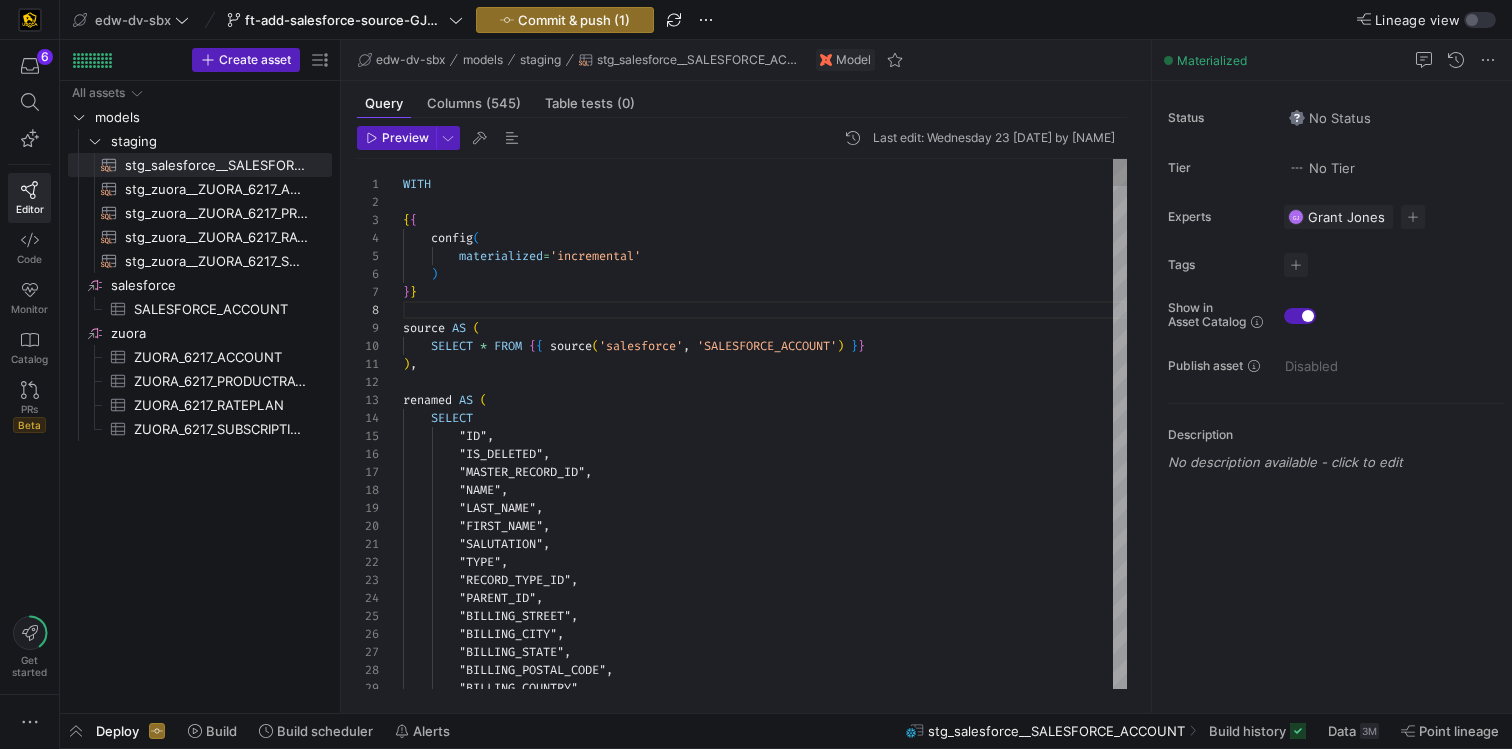 click on ""BILLING_POSTAL_CODE" ,          "BILLING_COUNTRY" ,          "TYPE" ,          "RECORD_TYPE_ID" ,          "PARENT_ID" ,          "BILLING_STREET" ,          "BILLING_CITY" ,          "BILLING_STATE" ,          "IS_DELETED" ,          "MASTER_RECORD_ID" ,          "NAME" ,          "LAST_NAME" ,          "FIRST_NAME" ,          "SALUTATION" , ) , renamed  AS  (      SELECT          "ID" , } } source  AS  (      SELECT   *   FROM   { {   source ( 'salesforce' ,   'SALESFORCE_ACCOUNT' )   } }      config (          materialized = 'incremental'      ) { { WITH" at bounding box center (765, 5243) 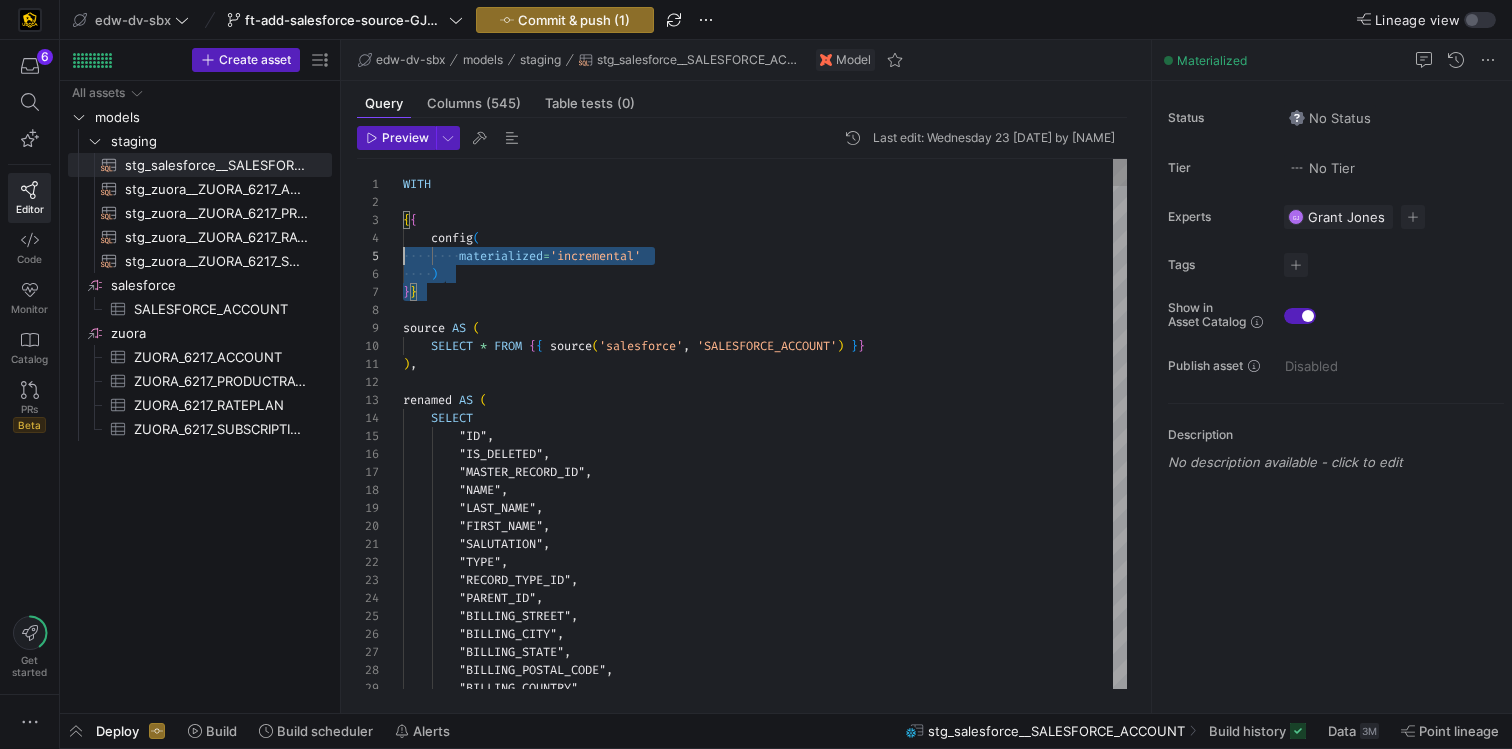 scroll, scrollTop: 36, scrollLeft: 0, axis: vertical 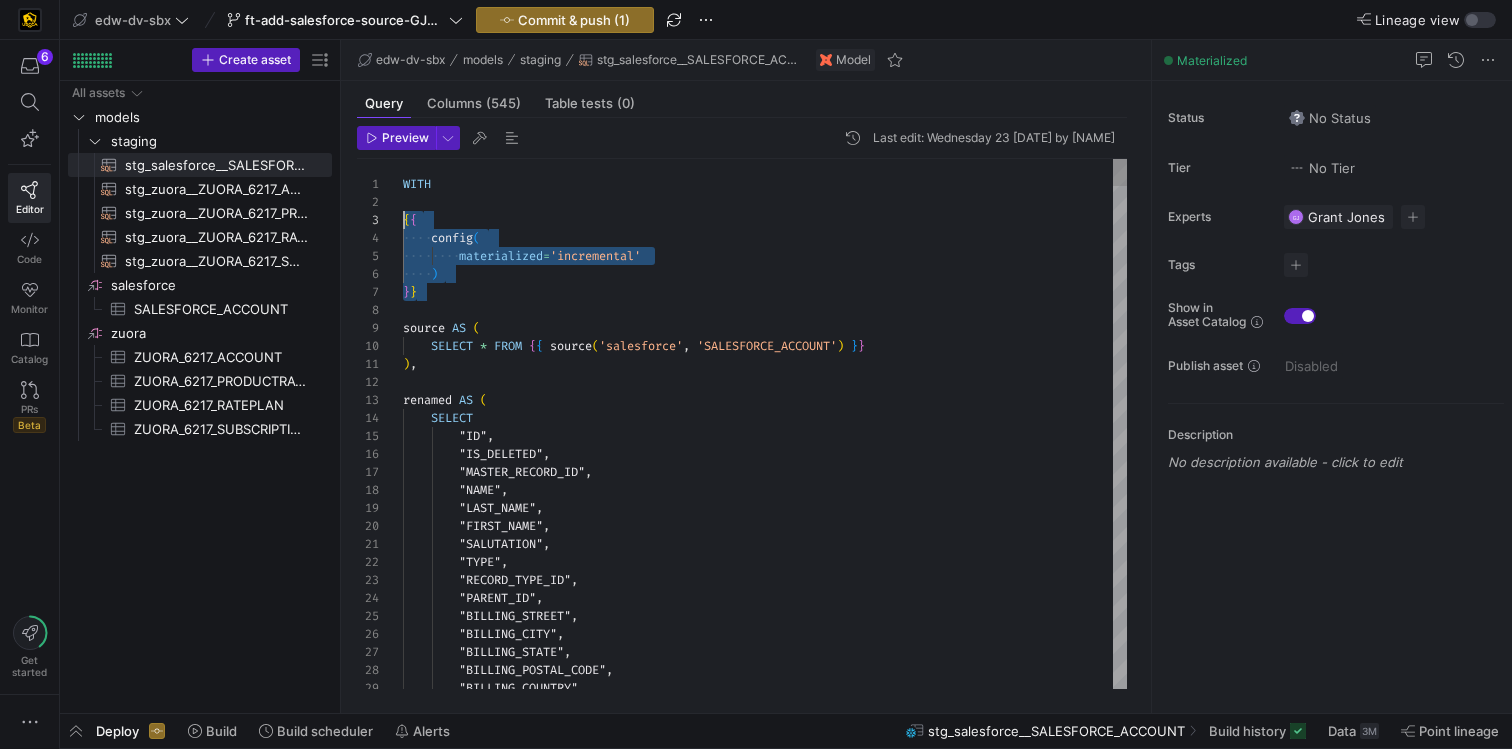 drag, startPoint x: 443, startPoint y: 292, endPoint x: 371, endPoint y: 215, distance: 105.41821 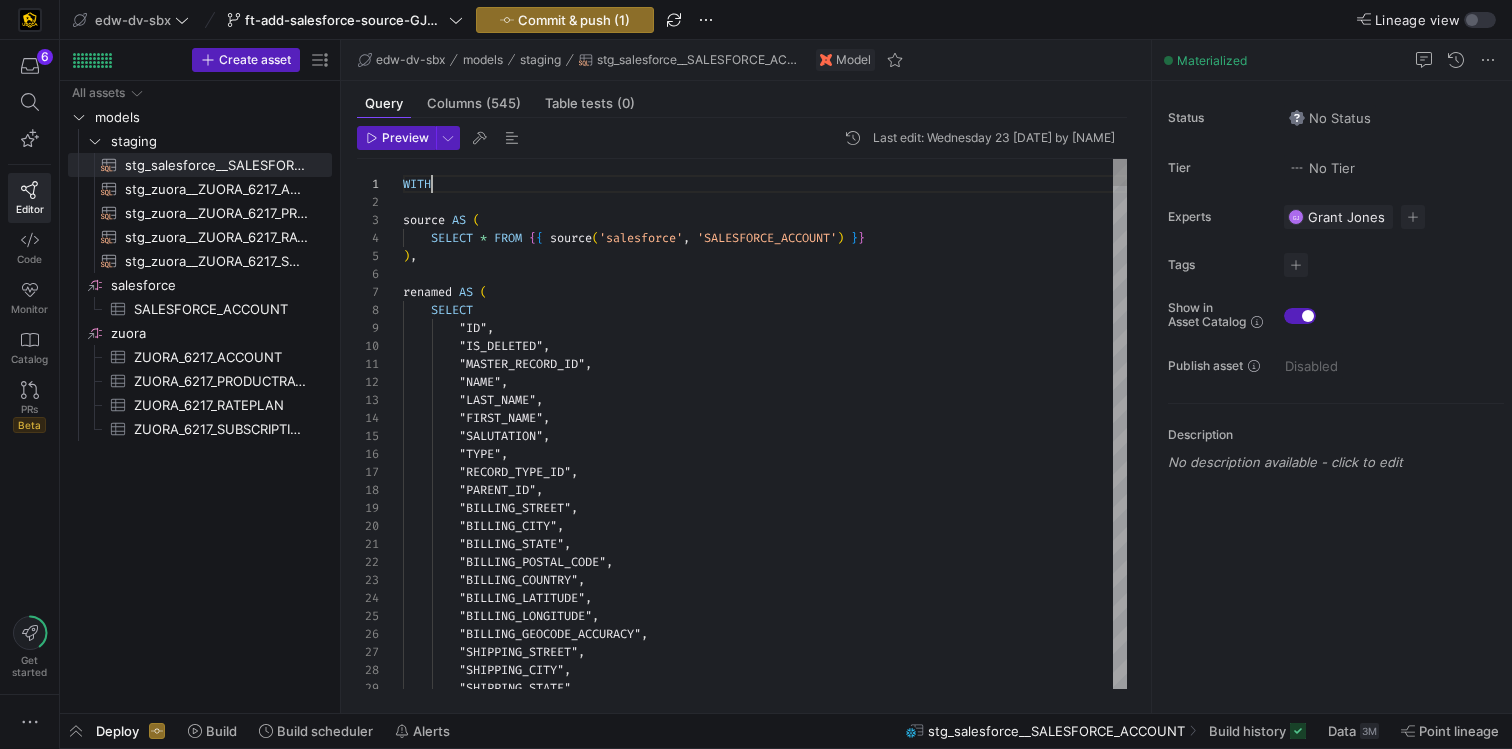 scroll, scrollTop: 0, scrollLeft: 29, axis: horizontal 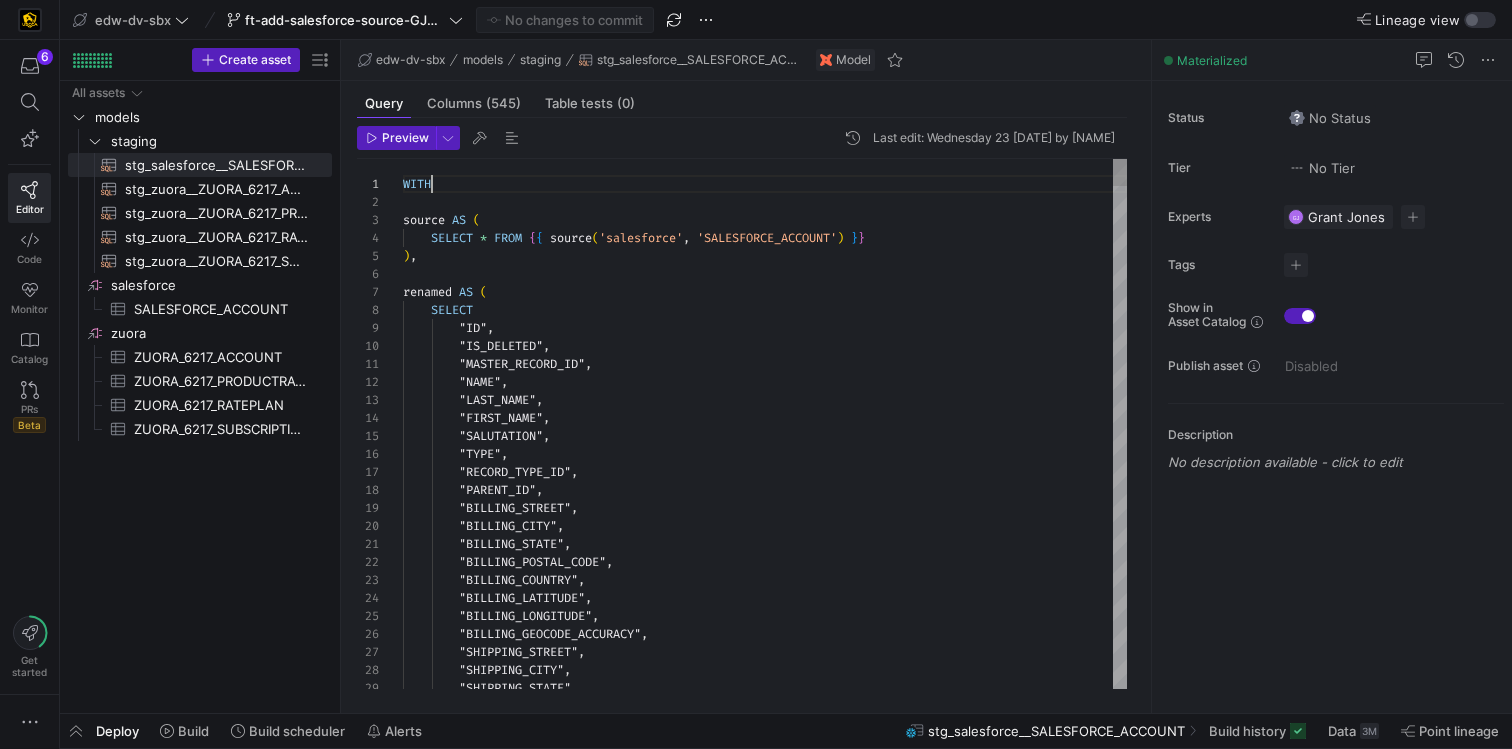 click on ""BILLING_CITY" ,          "BILLING_STATE" ,          "BILLING_POSTAL_CODE" ,          "BILLING_COUNTRY" , renamed   AS   (      SELECT          "ID" ,          "IS_DELETED" ,          "MASTER_RECORD_ID" ,          "NAME" ,          "LAST_NAME" ,          "FIRST_NAME" ,          "SALUTATION" ,          "TYPE" ,          "RECORD_TYPE_ID" ,          "PARENT_ID" ,          "BILLING_STREET" , source   AS   (      SELECT   *   FROM   { {   source ( 'salesforce' ,   'SALESFORCE_ACCOUNT' )   } } ) , WITH          "BILLING_LATITUDE" ,          "BILLING_LONGITUDE" ,          "BILLING_GEOCODE_ACCURACY" ,          "SHIPPING_STREET" ,          "SHIPPING_CITY" ,          "SHIPPING_STATE" ," at bounding box center [765, 5189] 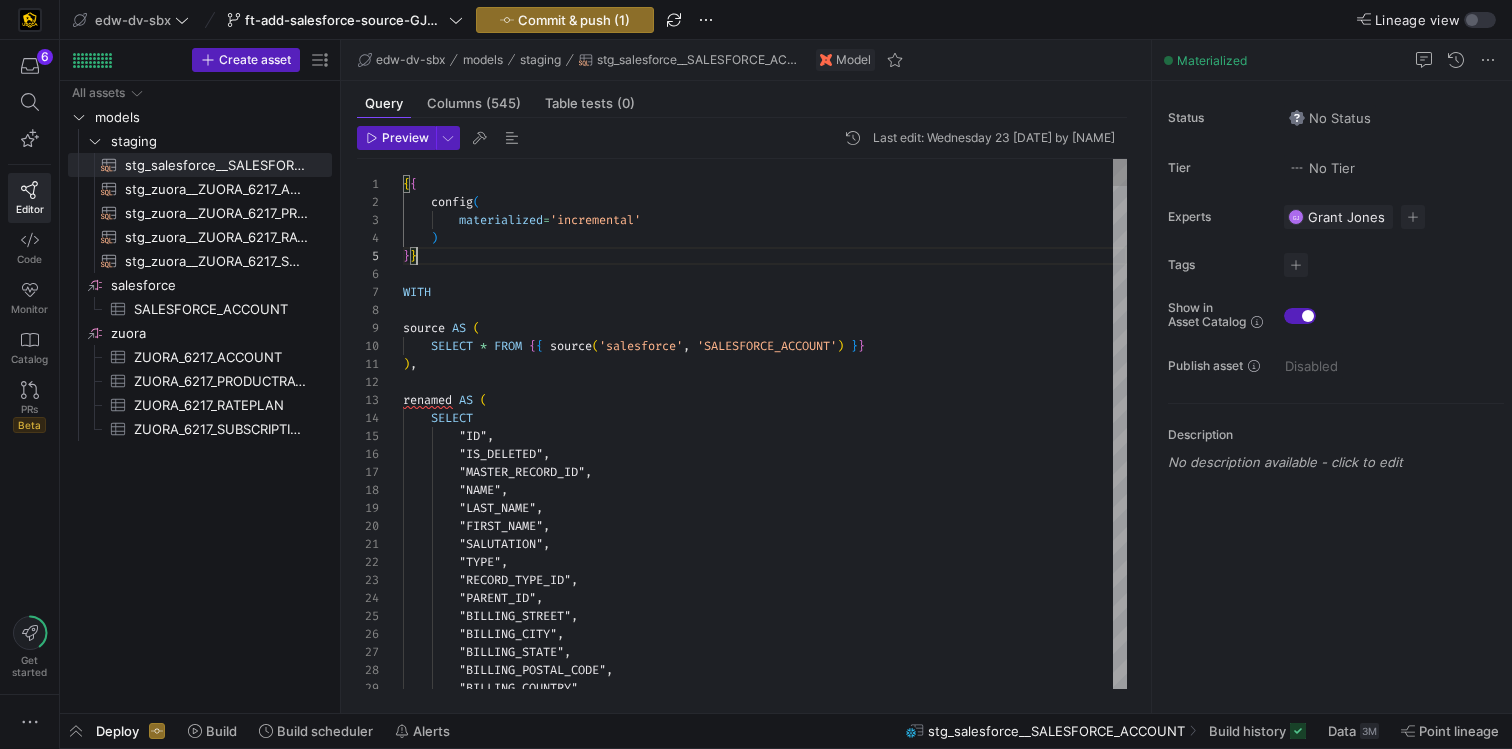 scroll, scrollTop: 72, scrollLeft: 14, axis: both 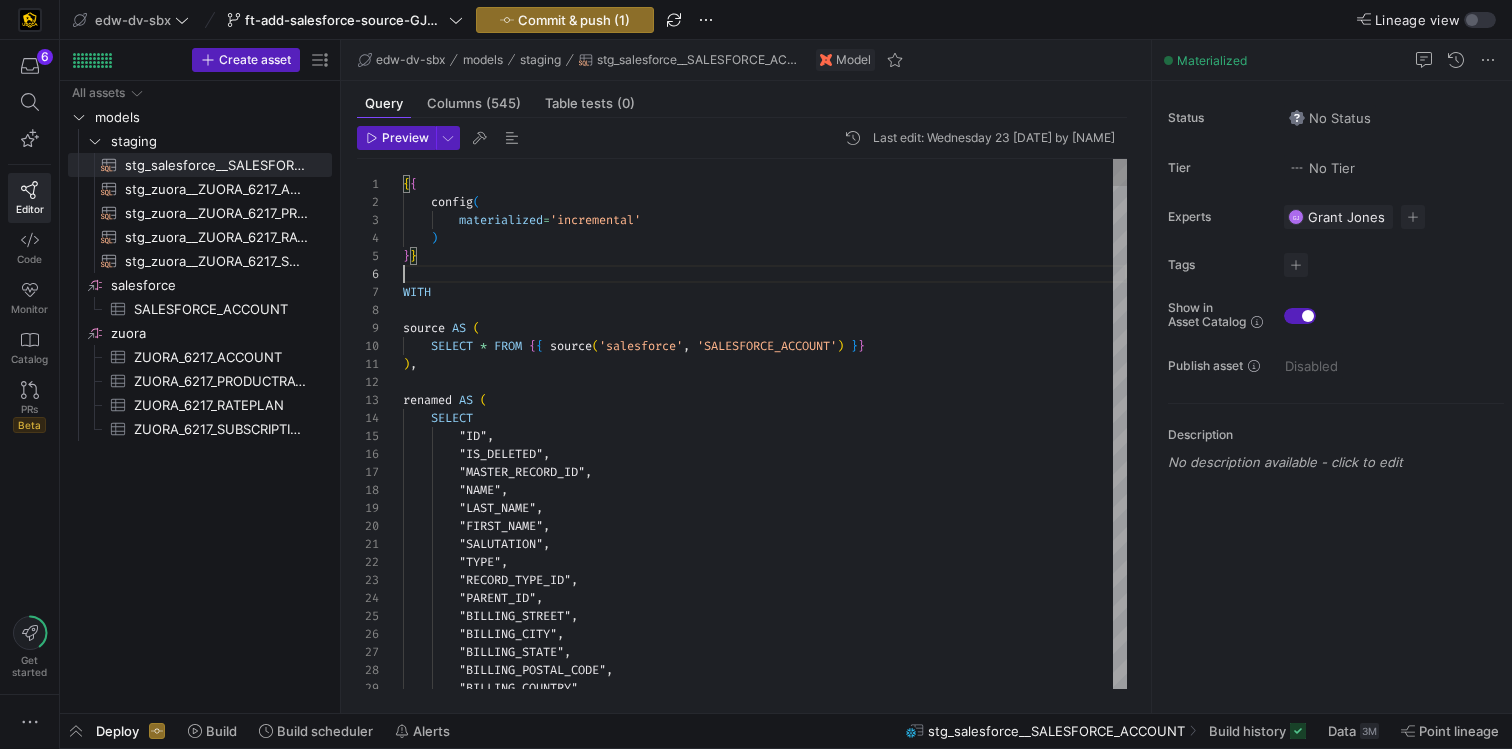 click on ""BILLING_CITY" ,          "BILLING_STATE" ,          "BILLING_POSTAL_CODE" ,          "BILLING_COUNTRY" , renamed   AS   (      SELECT          "ID" ,          "IS_DELETED" ,          "MASTER_RECORD_ID" ,          "NAME" ,          "LAST_NAME" ,          "FIRST_NAME" ,          "SALUTATION" ,          "TYPE" ,          "RECORD_TYPE_ID" ,          "PARENT_ID" ,          "BILLING_STREET" , source   AS   (      SELECT   *   FROM   { {   source ( 'salesforce' ,   'SALESFORCE_ACCOUNT' )   } } ) , WITH          materialized = 'incremental'      ) } }      config ( {" at bounding box center [765, 5243] 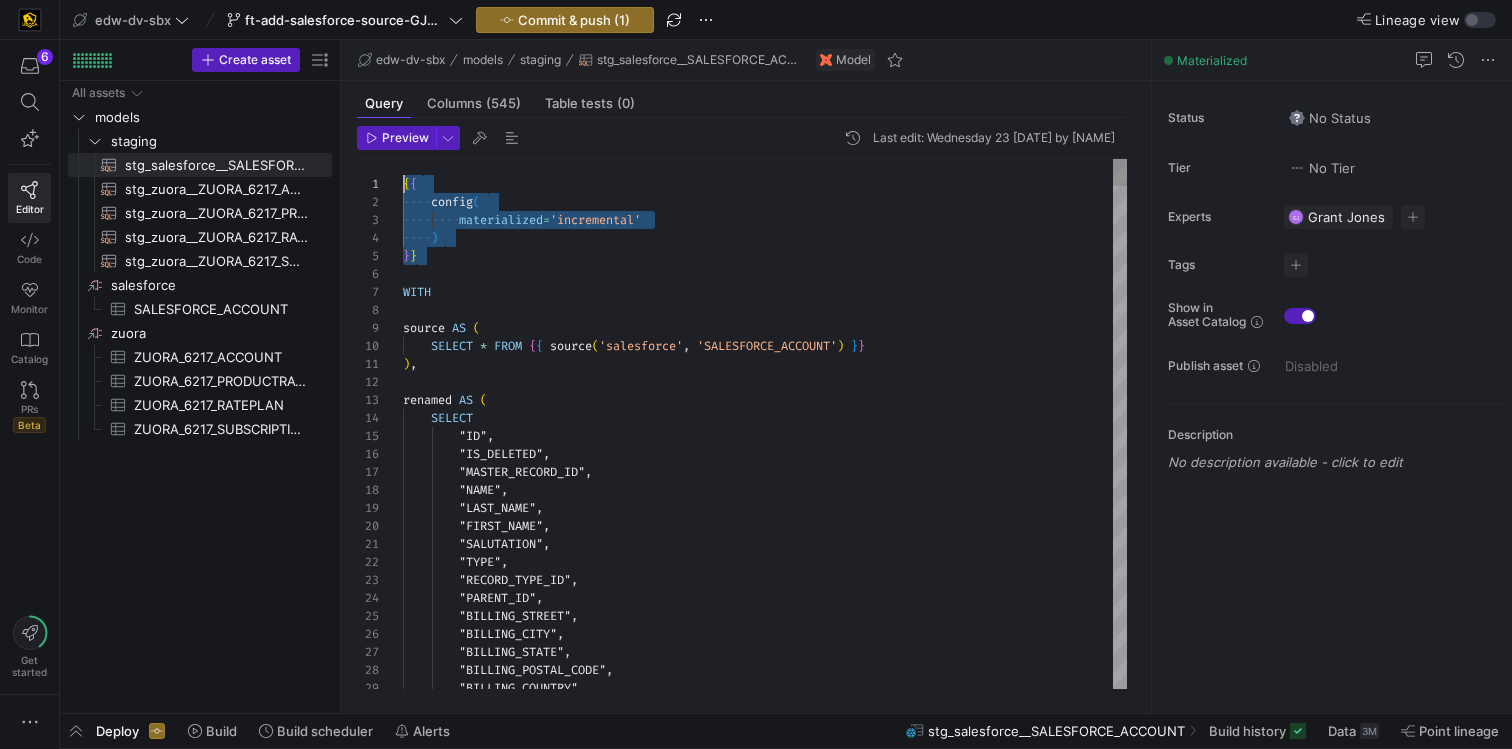 scroll, scrollTop: 0, scrollLeft: 0, axis: both 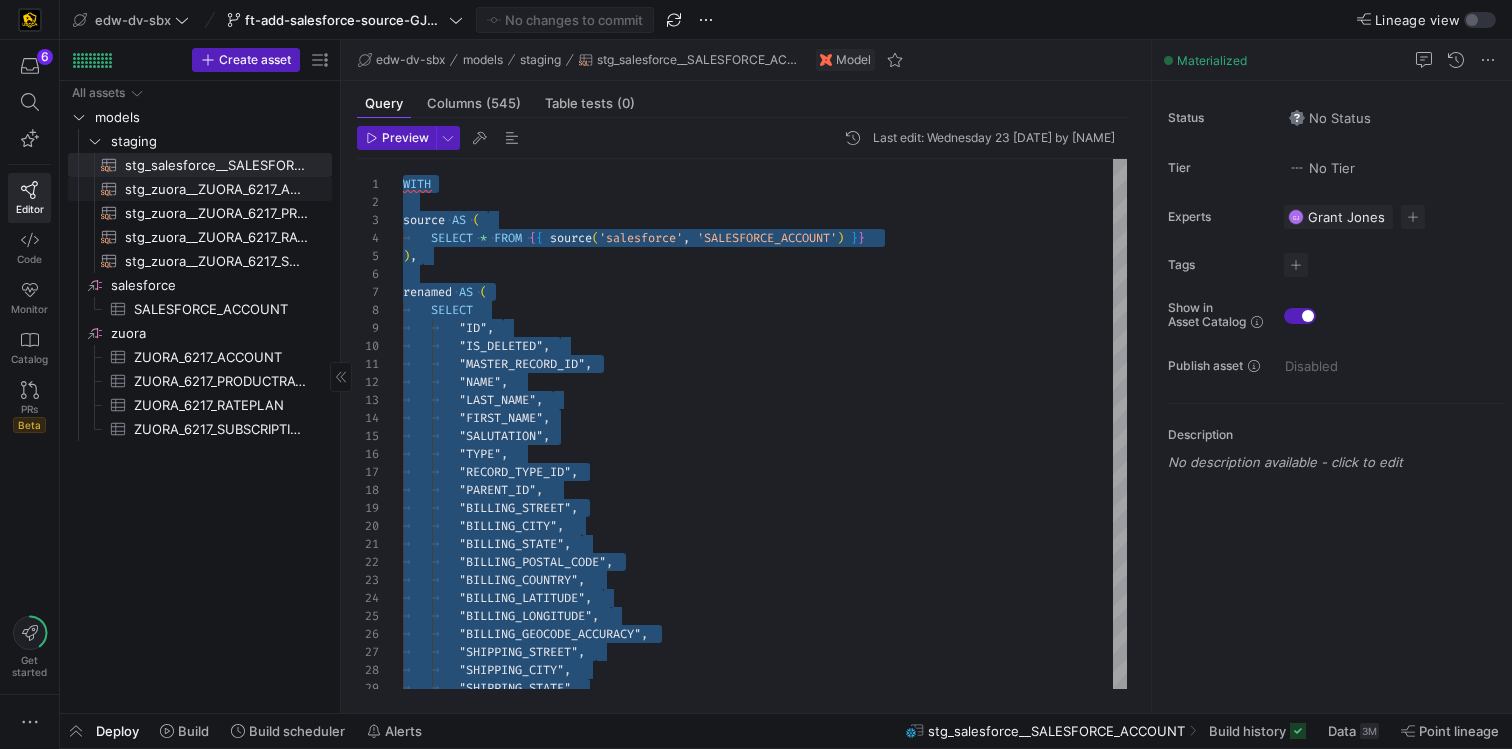 click on "stg_zuora__ZUORA_6217_ACCOUNT​​​​​​​​​​" 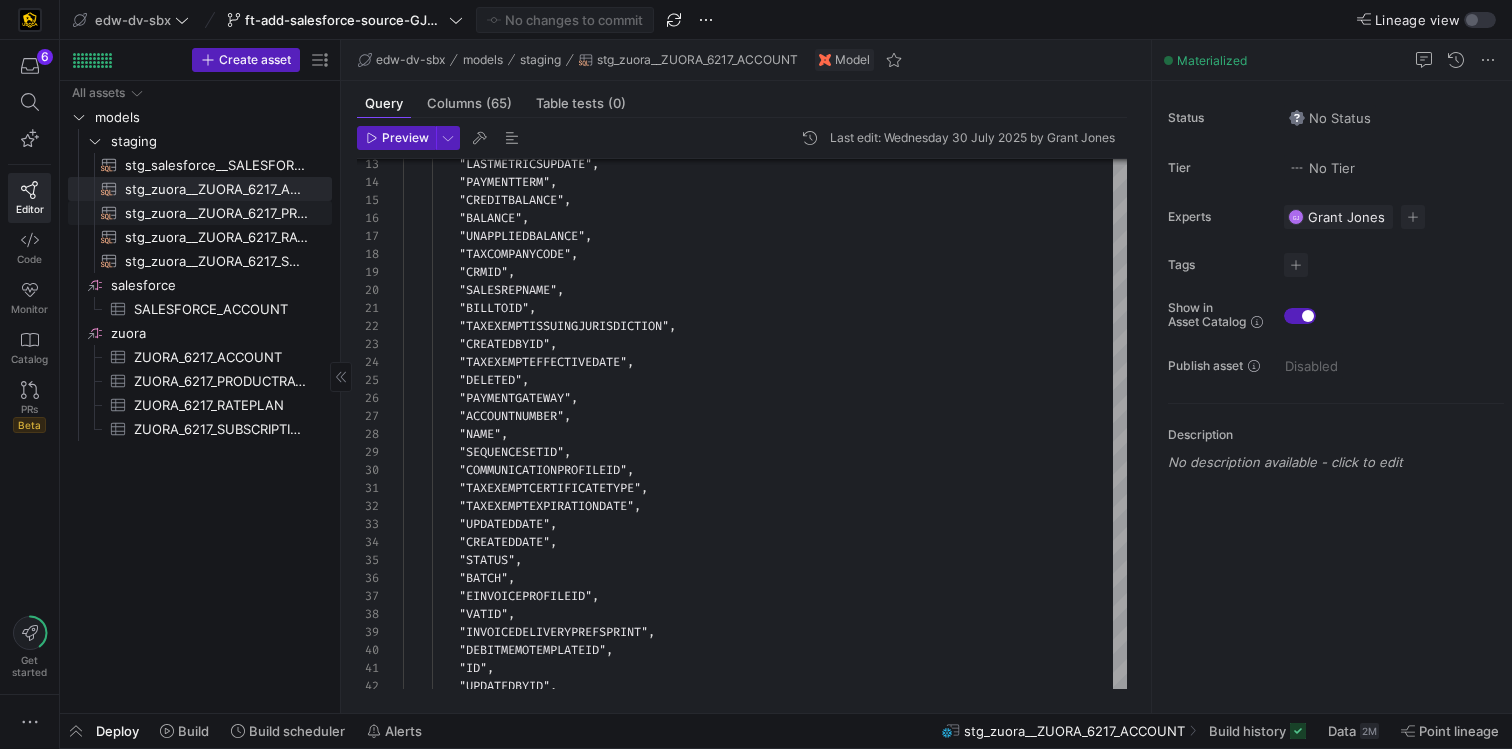 click on "stg_zuora__ZUORA_6217_PRODUCTRATEPLAN​​​​​​​​​​" 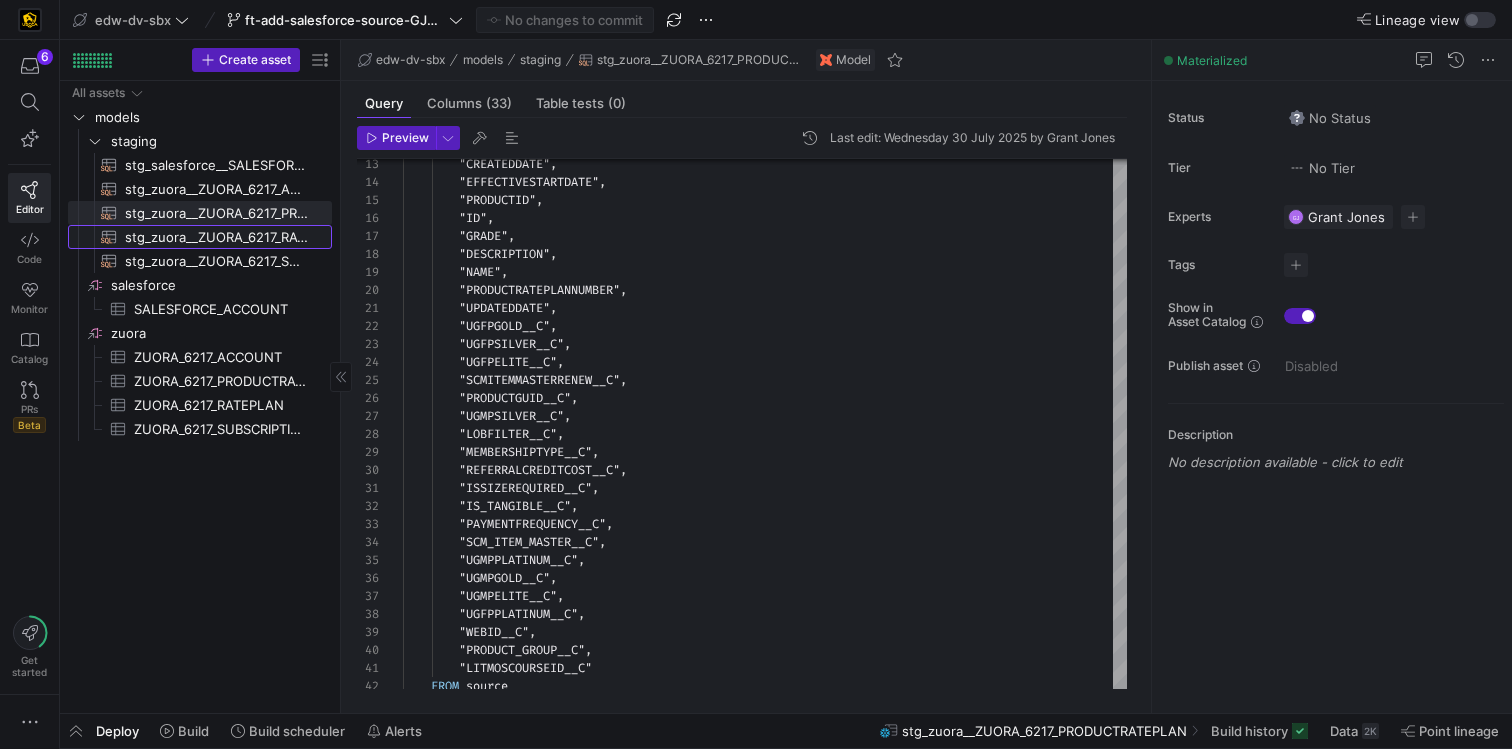 click on "stg_zuora__ZUORA_6217_RATEPLAN​​​​​​​​​​" 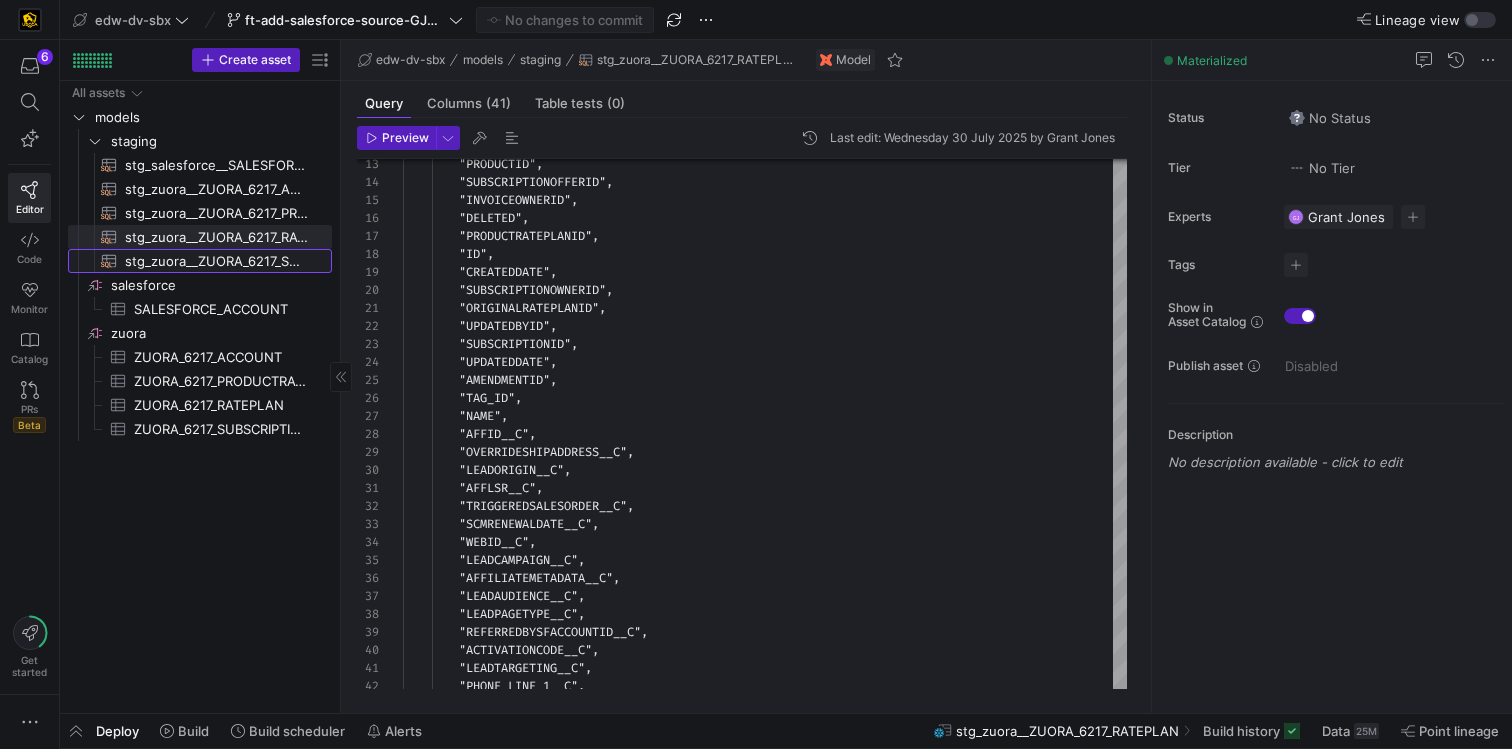 click on "stg_zuora__ZUORA_6217_SUBSCRIPTION​​​​​​​​​​" 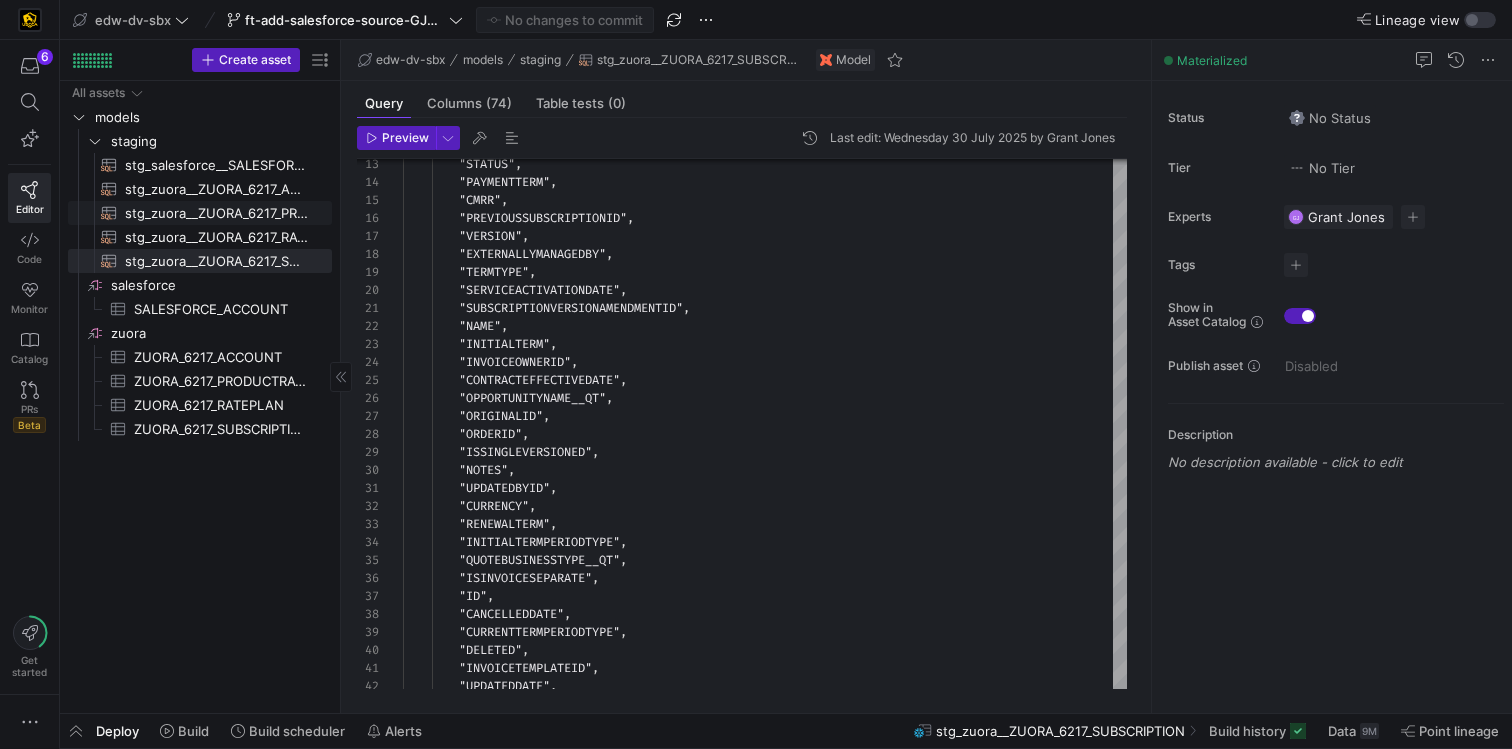 click on "stg_zuora__ZUORA_6217_PRODUCTRATEPLAN​​​​​​​​​​" 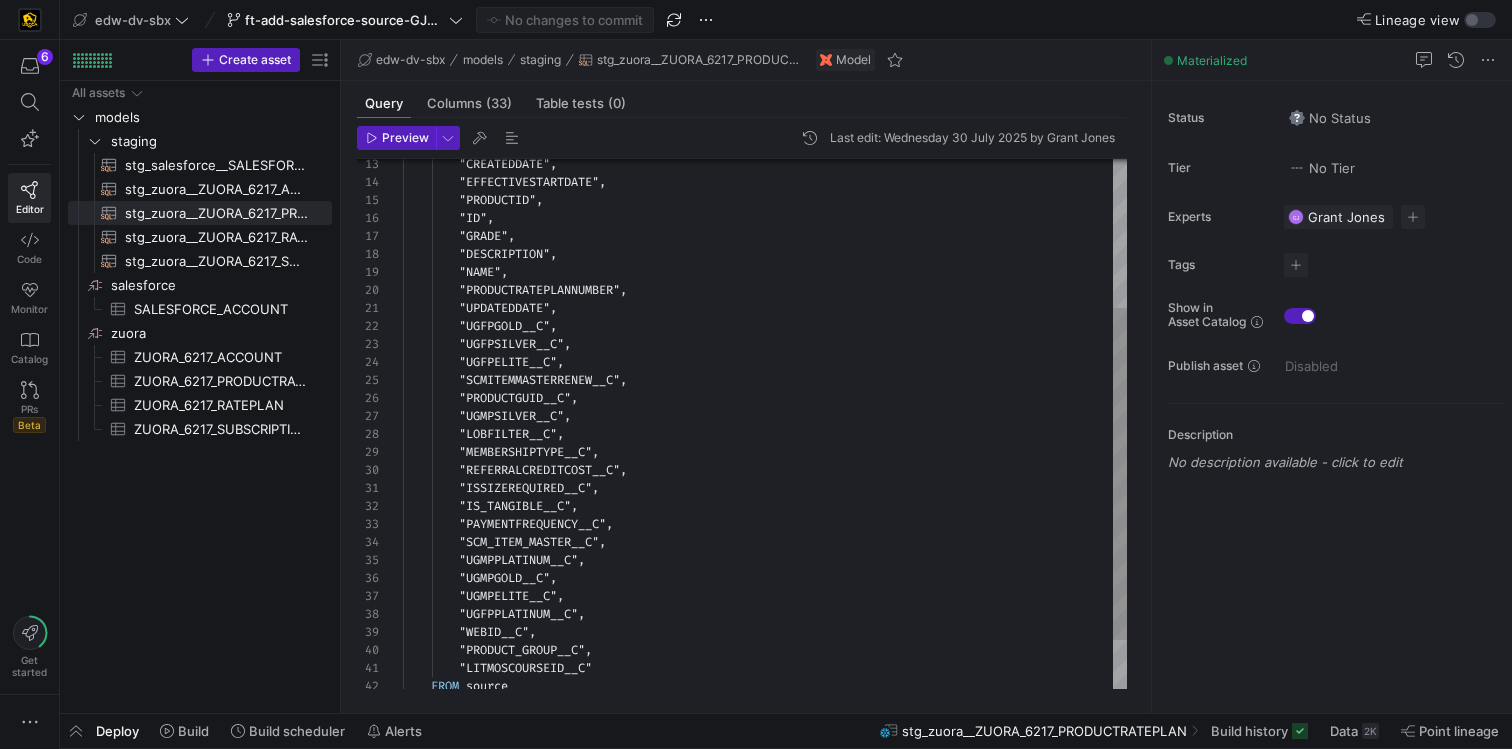 click on ""CREATEDDATE" ,          "EFFECTIVESTARTDATE" ,          "PRODUCTID" ,          "ID" ,          "GRADE" ,          "DESCRIPTION" ,          "NAME" ,          "PRODUCTRATEPLANNUMBER" ,          "UPDATEDDATE" ,          "UGFPGOLD__C" ,          "UGFPSILVER__C" ,          "UGFPELITE__C" ,          "SCMITEMMASTERRENEW__C" ,          "PRODUCTGUID__C" ,          "UGMPSILVER__C" ,          "LOBFILTER__C" ,          "MEMBERSHIPTYPE__C" ,          "REFERRALCREDITCOST__C" ,          "ISSIZEREQUIRED__C" ,          "IS_TANGIBLE__C" ,          "PAYMENTFREQUENCY__C" ,          "SCM_ITEM_MASTER__C" ,          "UGMPPLATINUM__C" ,          "UGMPGOLD__C" ,          "UGMPELITE__C" ,          "UGFPPLATINUM__C" ,          "WEBID__C" ,          "PRODUCT_GROUP__C" ,          "LITMOSCOURSEID__C"" at bounding box center [765, 345] 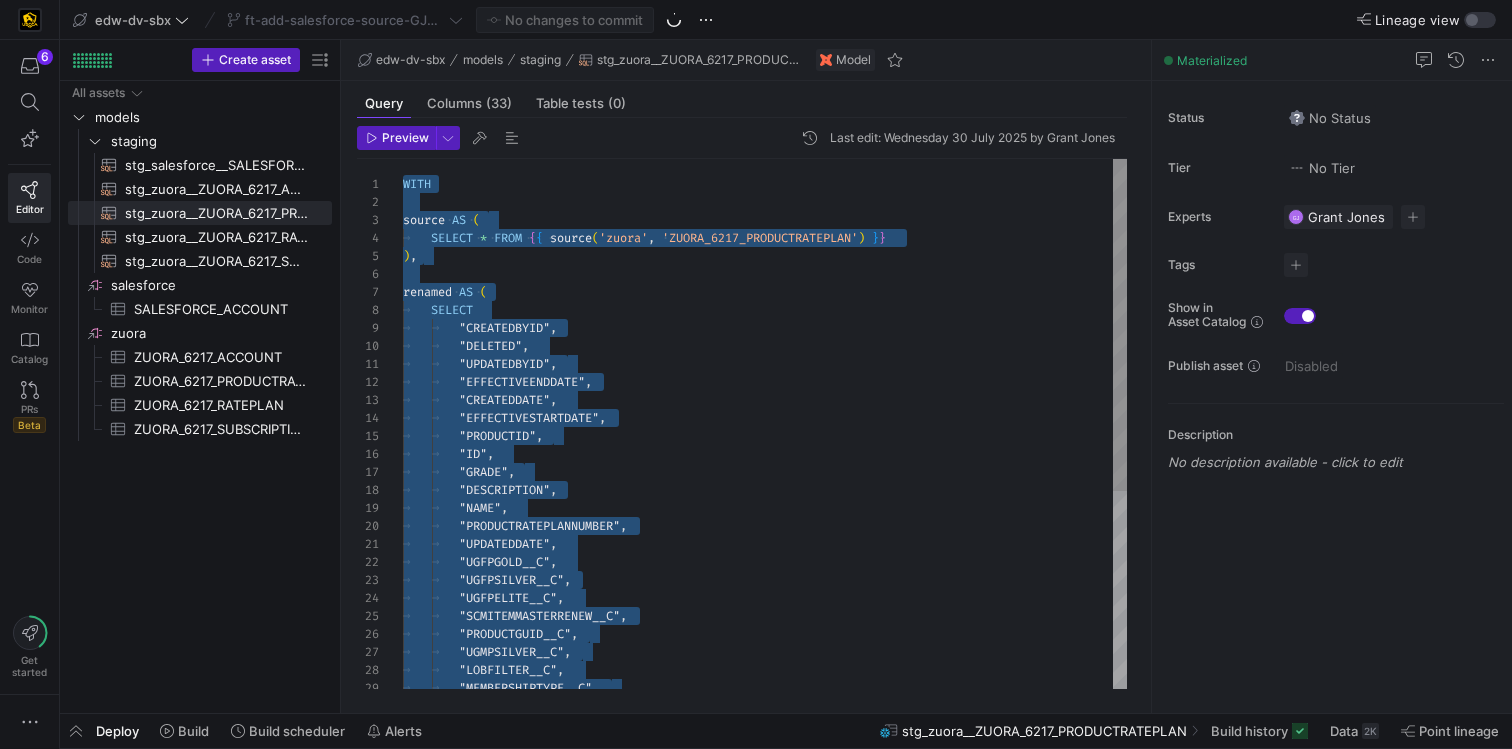 click on ""CREATEDDATE" ,          "EFFECTIVESTARTDATE" ,          "PRODUCTID" ,          "ID" ,          "GRADE" ,          "DESCRIPTION" ,          "NAME" ,          "PRODUCTRATEPLANNUMBER" ,          "UPDATEDDATE" ,          "UGFPGOLD__C" ,          "UGFPSILVER__C" ,          "UGFPELITE__C" ,          "SCMITEMMASTERRENEW__C" ,          "PRODUCTGUID__C" ,          "UGMPSILVER__C" ,          "LOBFILTER__C" ,          "MEMBERSHIPTYPE__C" ,          "EFFECTIVEENDDATE" ,          "UPDATEDBYID" ,      SELECT   *   FROM   { {   source ( 'zuora' ,   'ZUORA_6217_PRODUCTRATEPLAN' )   } } ) , renamed   AS   (      SELECT          "CREATEDBYID" ,          "DELETED" , WITH source   AS   (" at bounding box center (765, 581) 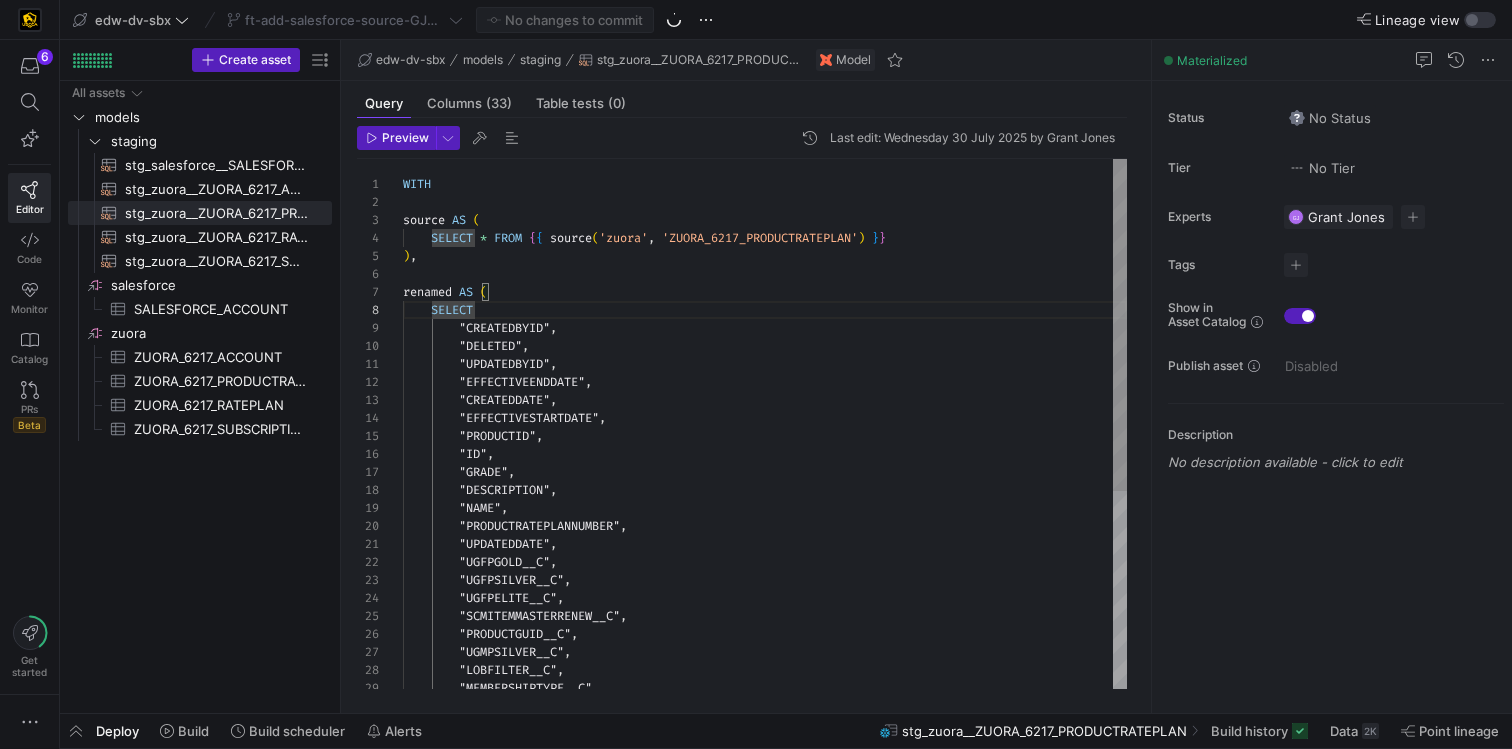 click on ""CREATEDDATE" ,          "EFFECTIVESTARTDATE" ,          "PRODUCTID" ,          "ID" ,          "GRADE" ,          "DESCRIPTION" ,          "NAME" ,          "PRODUCTRATEPLANNUMBER" ,          "UPDATEDDATE" ,          "UGFPGOLD__C" ,          "UGFPSILVER__C" ,          "UGFPELITE__C" ,          "SCMITEMMASTERRENEW__C" ,          "PRODUCTGUID__C" ,          "UGMPSILVER__C" ,          "LOBFILTER__C" ,          "MEMBERSHIPTYPE__C" ,          "EFFECTIVEENDDATE" ,          "UPDATEDBYID" ,      SELECT   *   FROM   { {   source ( 'zuora' ,   'ZUORA_6217_PRODUCTRATEPLAN' )   } } ) , renamed   AS   (      SELECT          "CREATEDBYID" ,          "DELETED" , WITH source   AS   (" at bounding box center (765, 581) 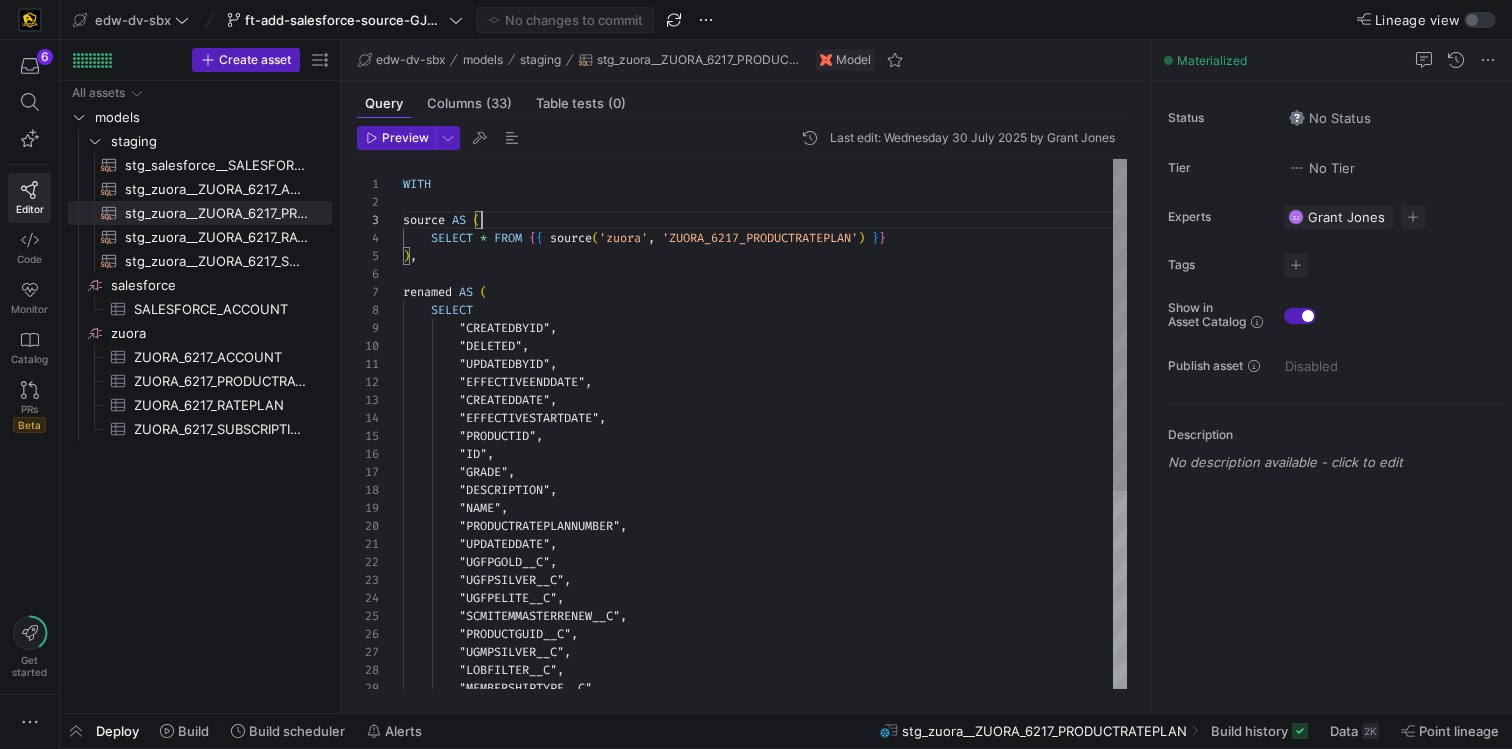 click on ""CREATEDDATE" ,          "EFFECTIVESTARTDATE" ,          "PRODUCTID" ,          "ID" ,          "GRADE" ,          "DESCRIPTION" ,          "NAME" ,          "PRODUCTRATEPLANNUMBER" ,          "UPDATEDDATE" ,          "UGFPGOLD__C" ,          "UGFPSILVER__C" ,          "UGFPELITE__C" ,          "SCMITEMMASTERRENEW__C" ,          "PRODUCTGUID__C" ,          "UGMPSILVER__C" ,          "LOBFILTER__C" ,          "MEMBERSHIPTYPE__C" ,          "EFFECTIVEENDDATE" ,          "UPDATEDBYID" ,      SELECT   *   FROM   { {   source ( 'zuora' ,   'ZUORA_6217_PRODUCTRATEPLAN' )   } } ) , renamed   AS   (      SELECT          "CREATEDBYID" ,          "DELETED" , WITH source   AS   (" at bounding box center [765, 581] 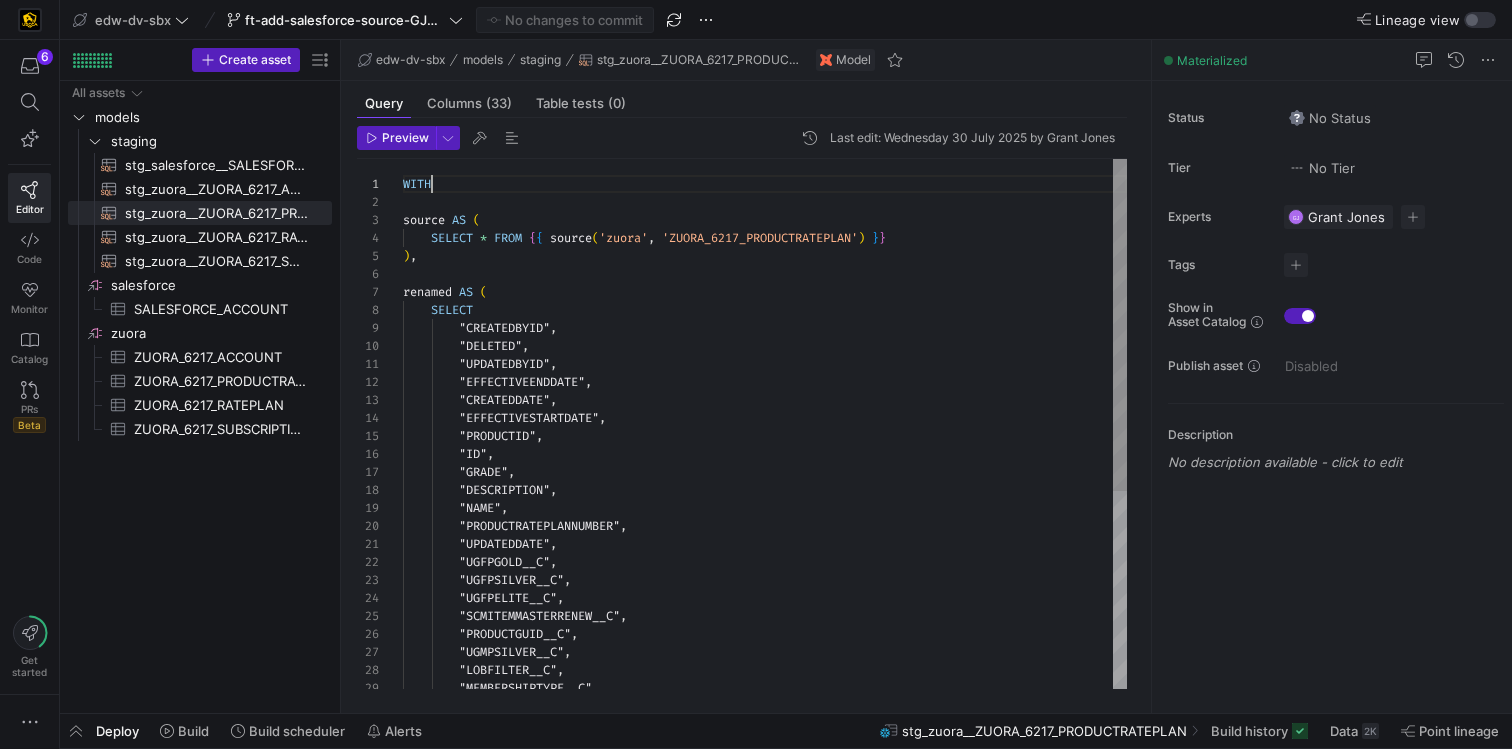 scroll, scrollTop: 0, scrollLeft: 29, axis: horizontal 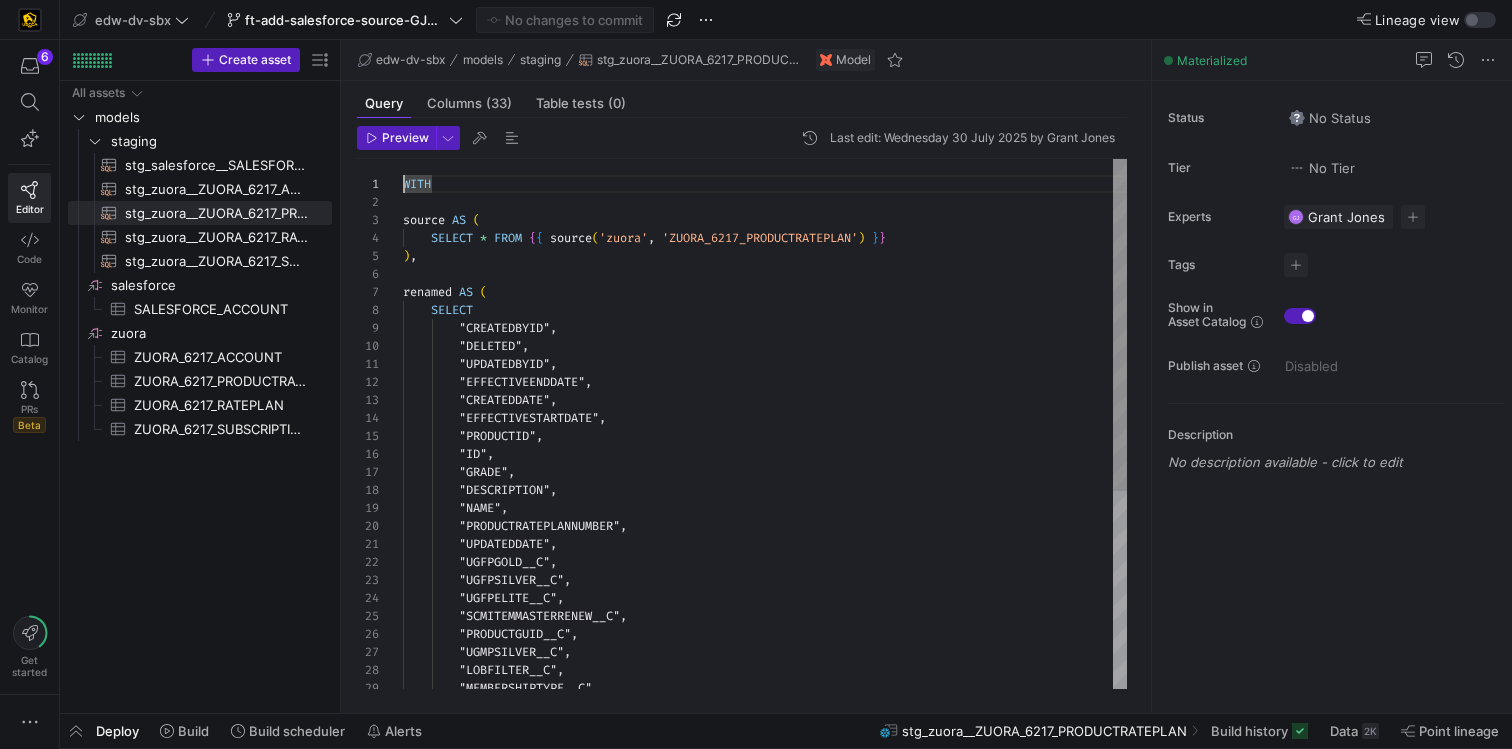 click on ""CREATEDDATE" ,          "EFFECTIVESTARTDATE" ,          "PRODUCTID" ,          "ID" ,          "GRADE" ,          "DESCRIPTION" ,          "NAME" ,          "PRODUCTRATEPLANNUMBER" ,          "UPDATEDDATE" ,          "UGFPGOLD__C" ,          "UGFPSILVER__C" ,          "UGFPELITE__C" ,          "SCMITEMMASTERRENEW__C" ,          "PRODUCTGUID__C" ,          "UGMPSILVER__C" ,          "LOBFILTER__C" ,          "MEMBERSHIPTYPE__C" ,          "EFFECTIVEENDDATE" ,          "UPDATEDBYID" ,      SELECT   *   FROM   { {   source ( 'zuora' ,   'ZUORA_6217_PRODUCTRATEPLAN' )   } } ) , renamed   AS   (      SELECT          "CREATEDBYID" ,          "DELETED" , WITH source   AS   (" at bounding box center [765, 581] 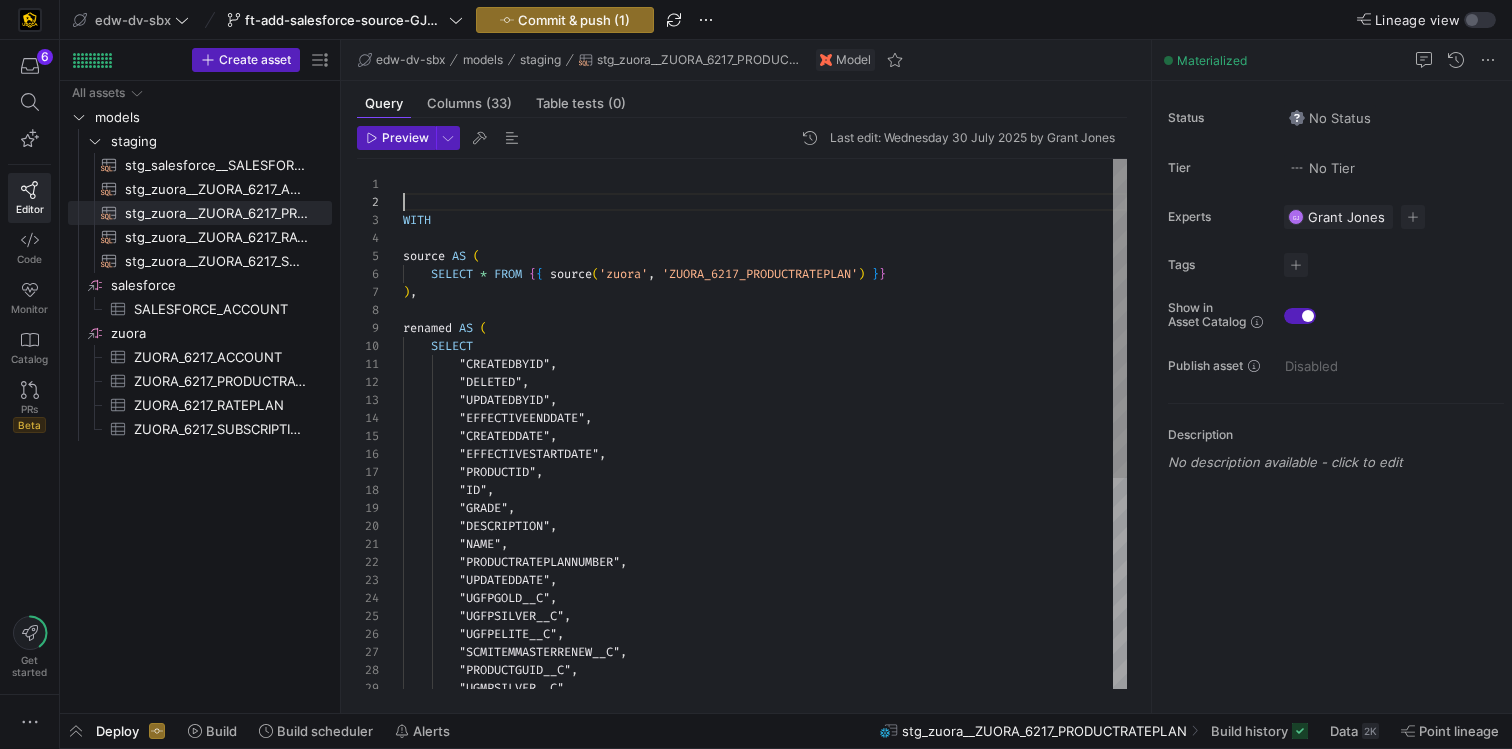 scroll, scrollTop: 0, scrollLeft: 0, axis: both 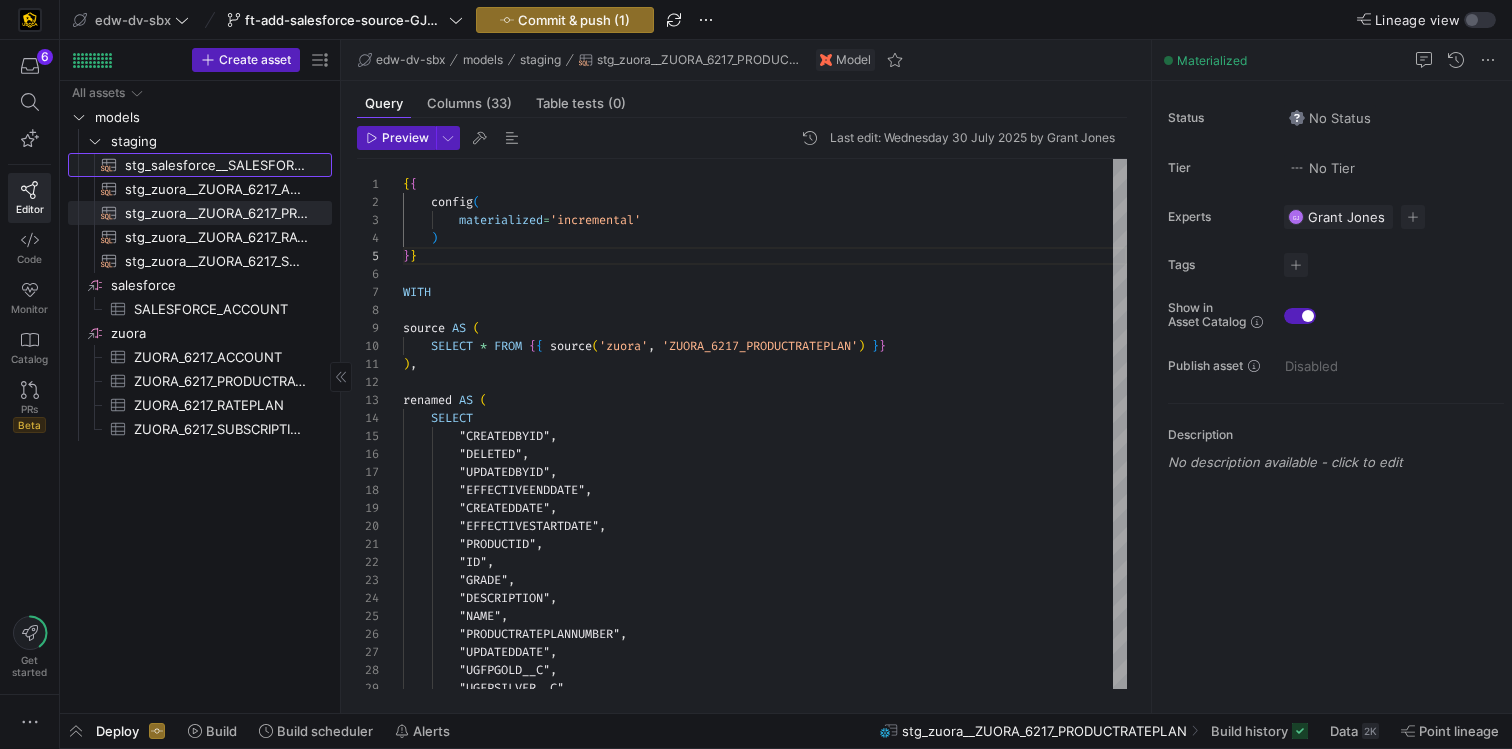 click on "stg_salesforce__SALESFORCE_ACCOUNT​​​​​​​​​​" 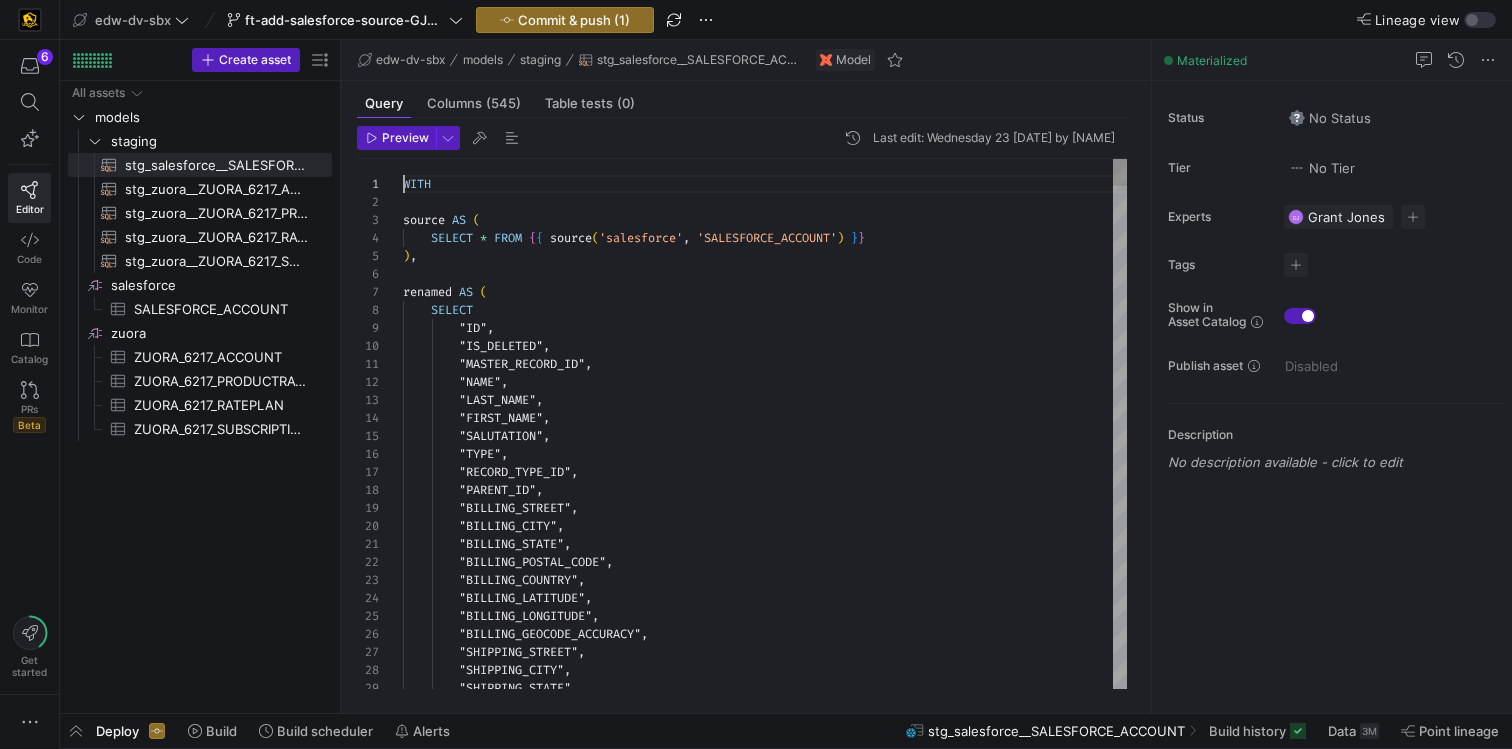 click on "WITH source  AS  (      SELECT   *   FROM   { {   source ( 'salesforce' ,   'SALESFORCE_ACCOUNT' )   } } ) , renamed  AS  (      SELECT          "ID" ,          "IS_DELETED" ,          "MASTER_RECORD_ID" ,          "NAME" ,          "LAST_NAME" ,          "FIRST_NAME" ,          "SALUTATION" ,          "TYPE" ,          "RECORD_TYPE_ID" ,          "PARENT_ID" ,          "BILLING_STREET" ,          "BILLING_CITY" ,          "BILLING_STATE" ,          "BILLING_POSTAL_CODE" ,          "BILLING_COUNTRY" ,          "BILLING_LATITUDE" ,          "BILLING_LONGITUDE" ,          "BILLING_GEOCODE_ACCURACY" ,          "SHIPPING_STREET" ,          "SHIPPING_CITY" ,          "SHIPPING_STATE" ," at bounding box center [765, 5189] 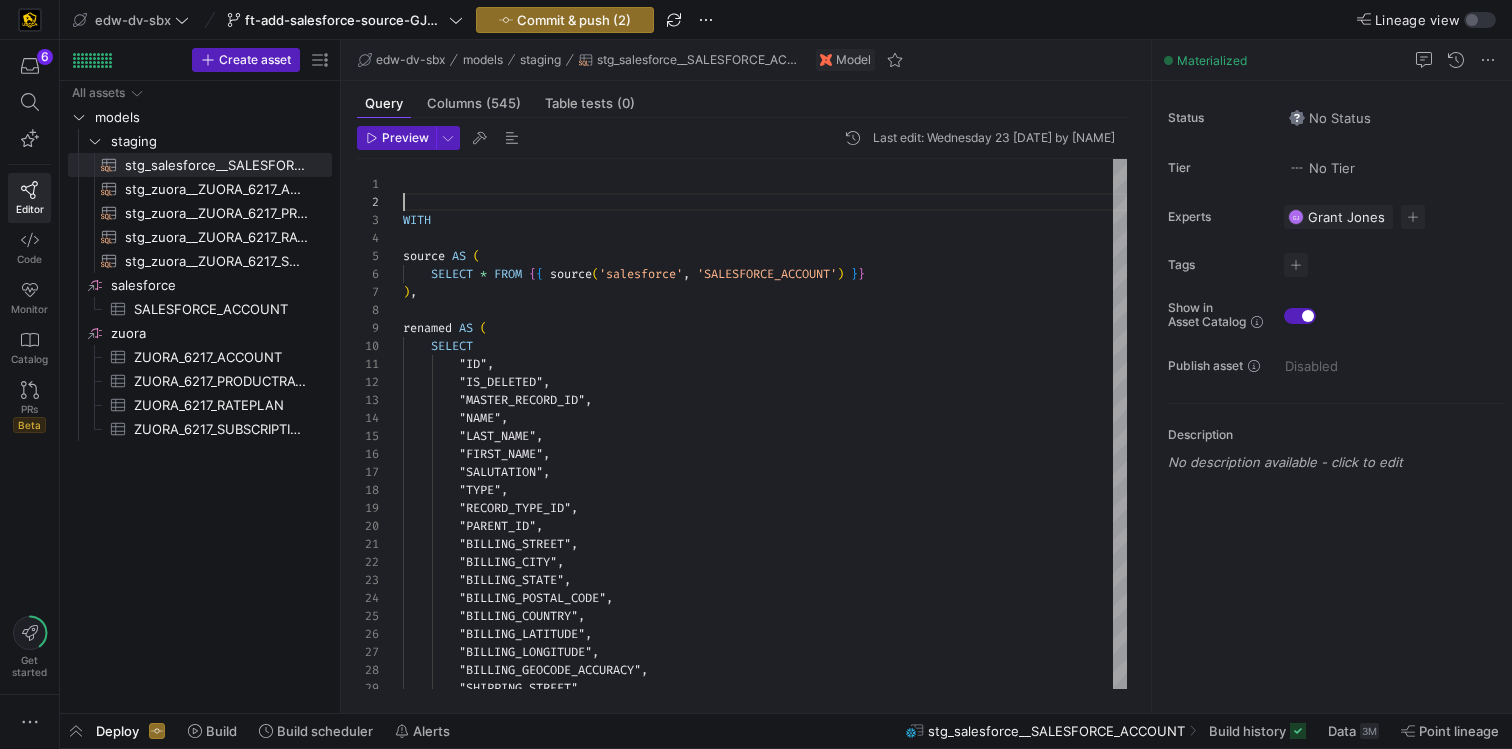 scroll, scrollTop: 18, scrollLeft: 0, axis: vertical 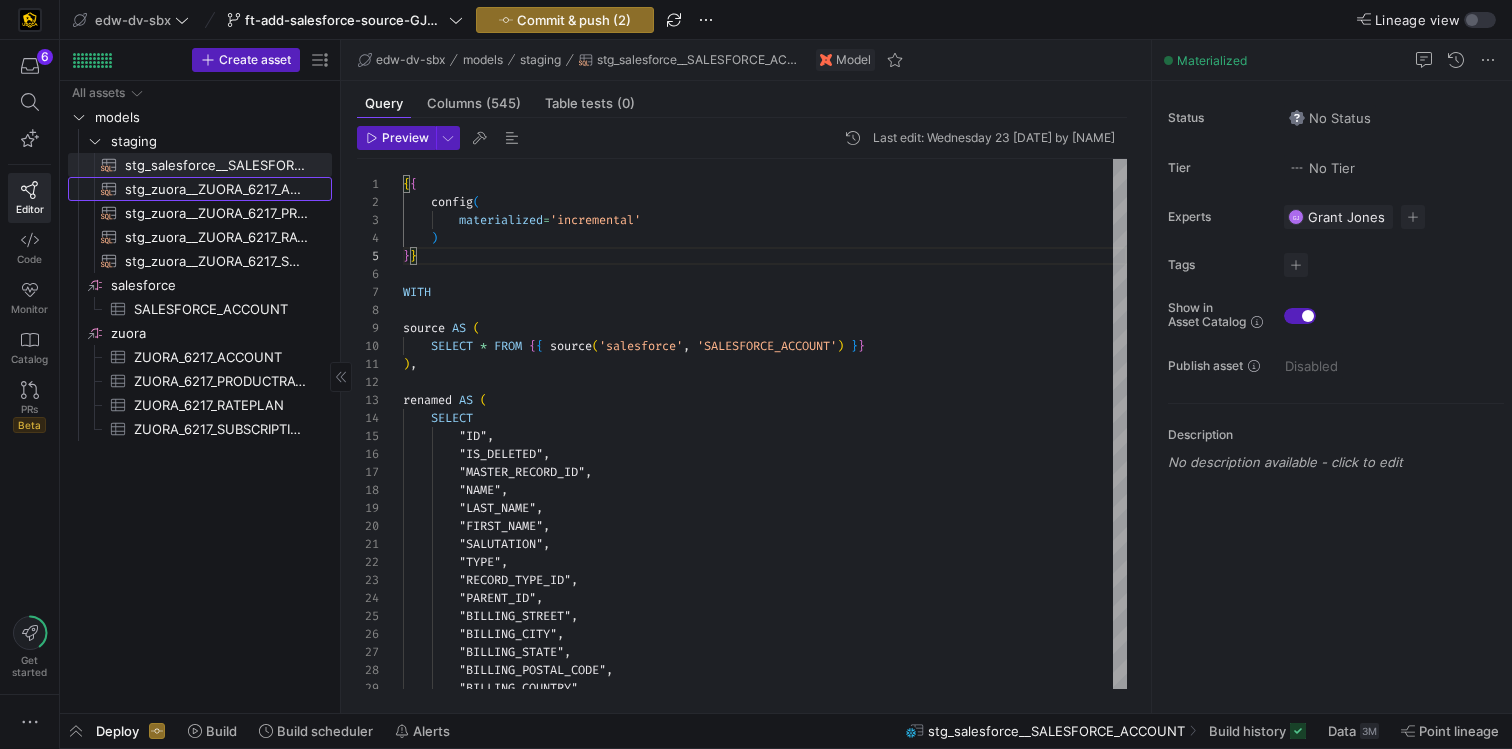 click on "stg_zuora__ZUORA_6217_ACCOUNT​​​​​​​​​​" 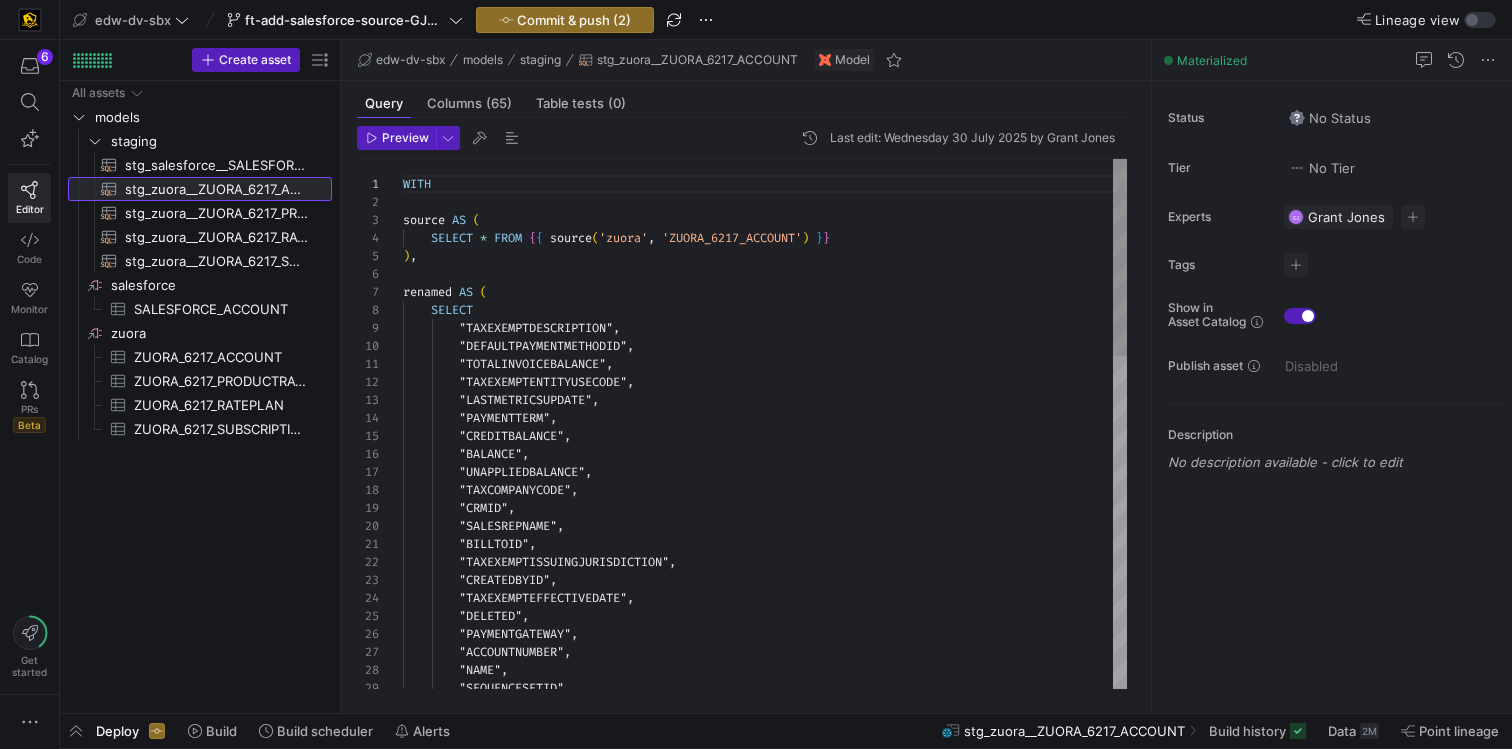 click at bounding box center (380, 184) 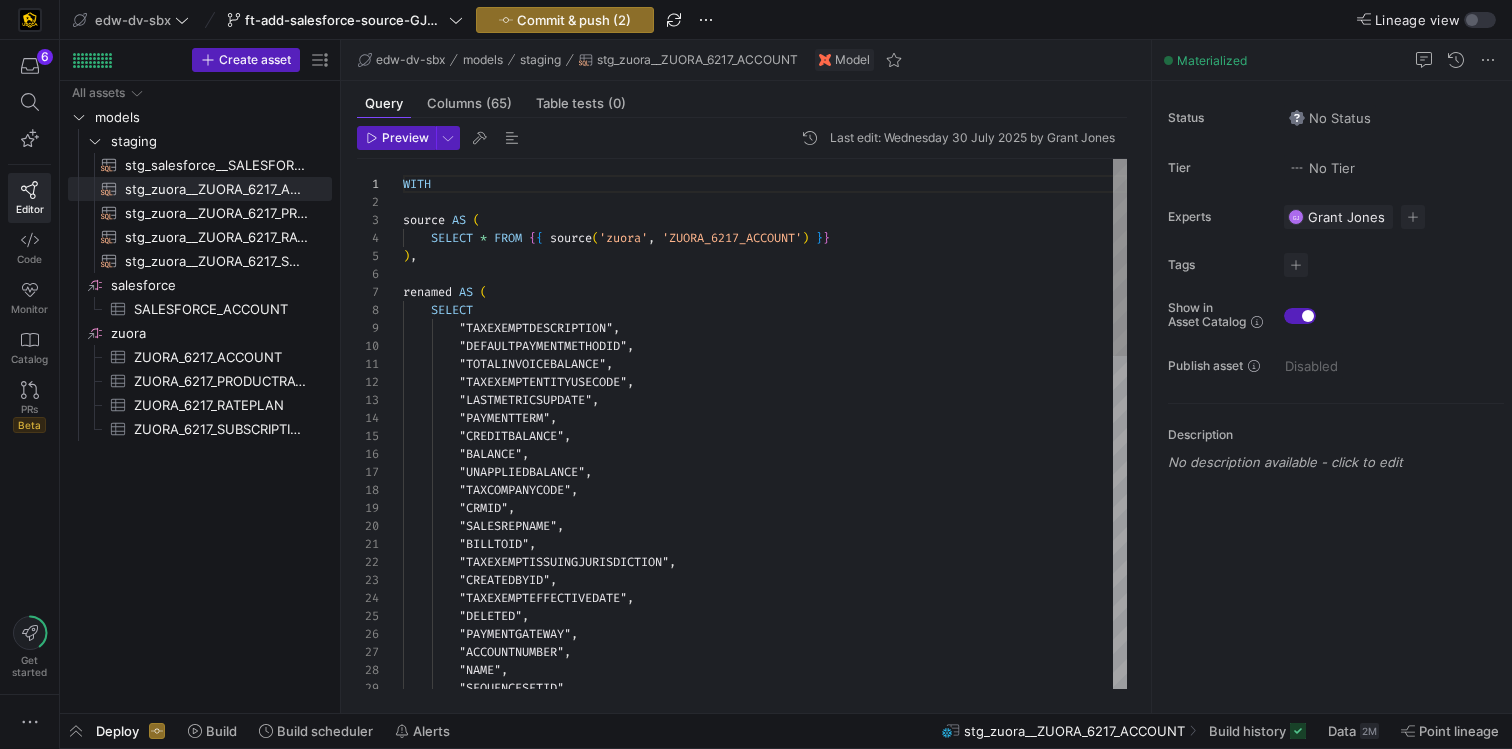 click on "WITH source   AS   (      SELECT   *   FROM   { {   source ( 'zuora' ,   'ZUORA_6217_ACCOUNT' )   } } ) , renamed   AS   (      SELECT          "TAXEXEMPTDESCRIPTION" ,          "DEFAULTPAYMENTMETHODID" ,          "TOTALINVOICEBALANCE" ,          "TAXEXEMPTENTITYUSECODE" ,          "LASTMETRICSUPDATE" ,          "PAYMENTTERM" ,          "CREDITBALANCE" ,          "BALANCE" ,          "UNAPPLIEDBALANCE" ,          "TAXCOMPANYCODE" ,          "CRMID" ,          "SALESREPNAME" ,          "BILLTOID" ,          "TAXEXEMPTISSUINGJURISDICTION" ,          "CREATEDBYID" ,          "TAXEXEMPTEFFECTIVEDATE" ,          "DELETED" ,          "PAYMENTGATEWAY" ,          "ACCOUNTNUMBER" ,          "NAME" ,          "SEQUENCESETID" ," at bounding box center [765, 869] 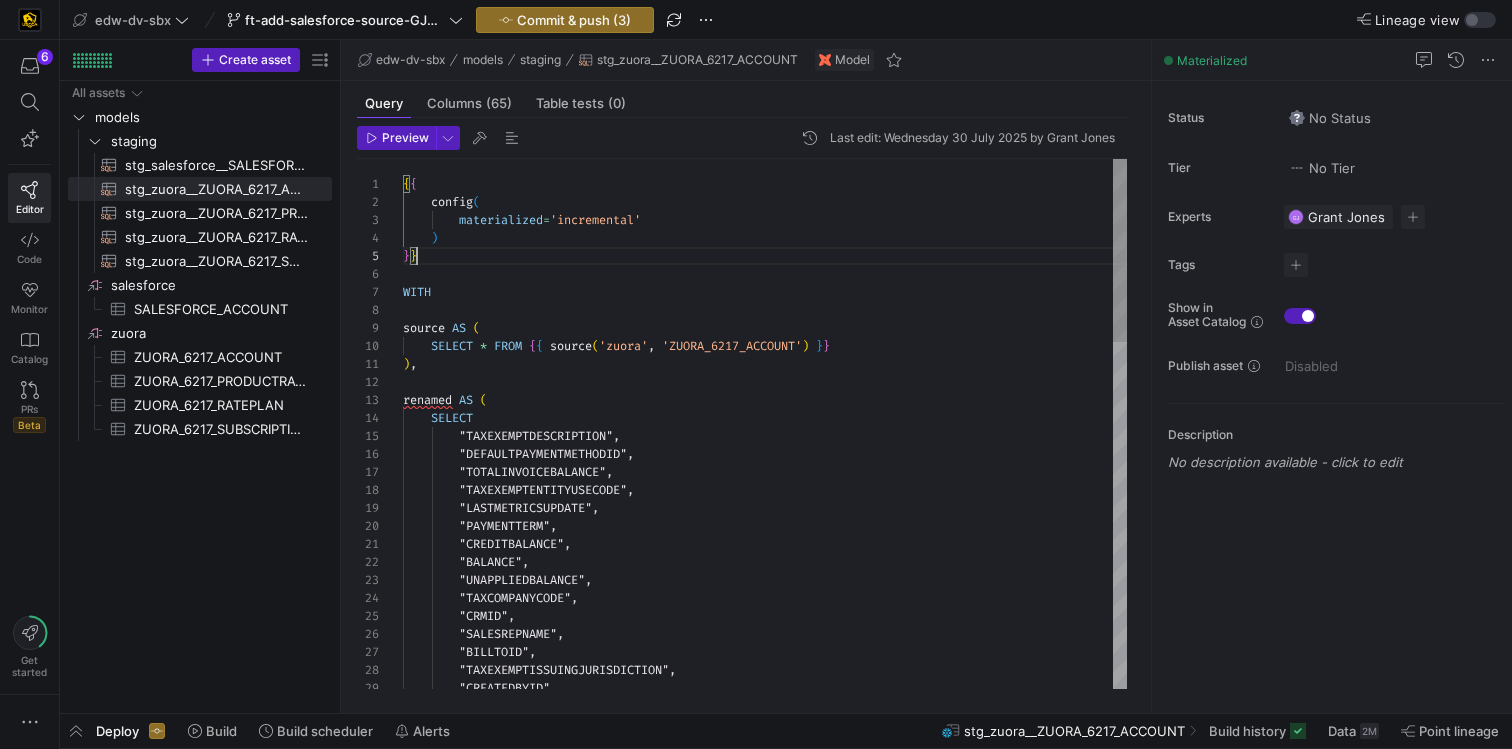 scroll, scrollTop: 72, scrollLeft: 14, axis: both 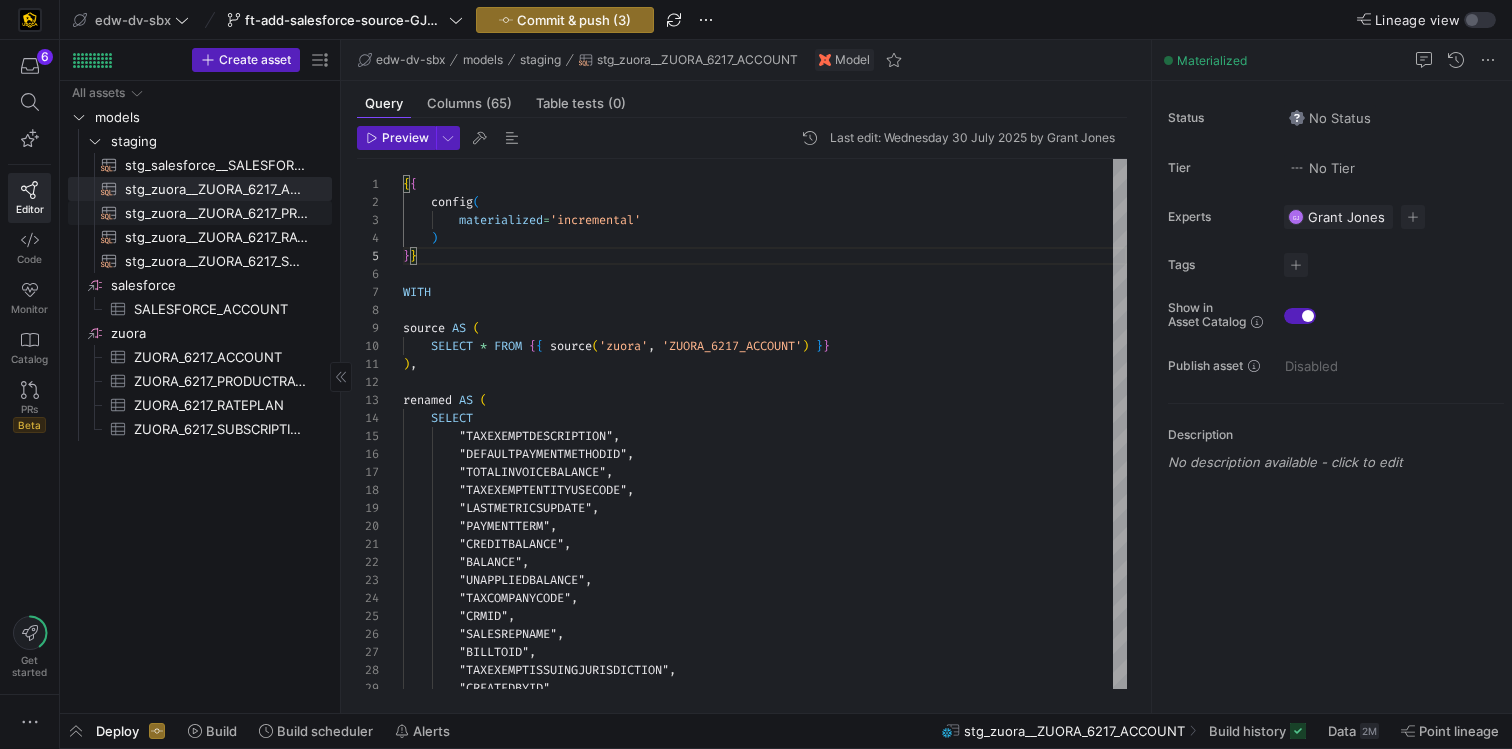 click on "stg_zuora__ZUORA_6217_PRODUCTRATEPLAN​​​​​​​​​​" 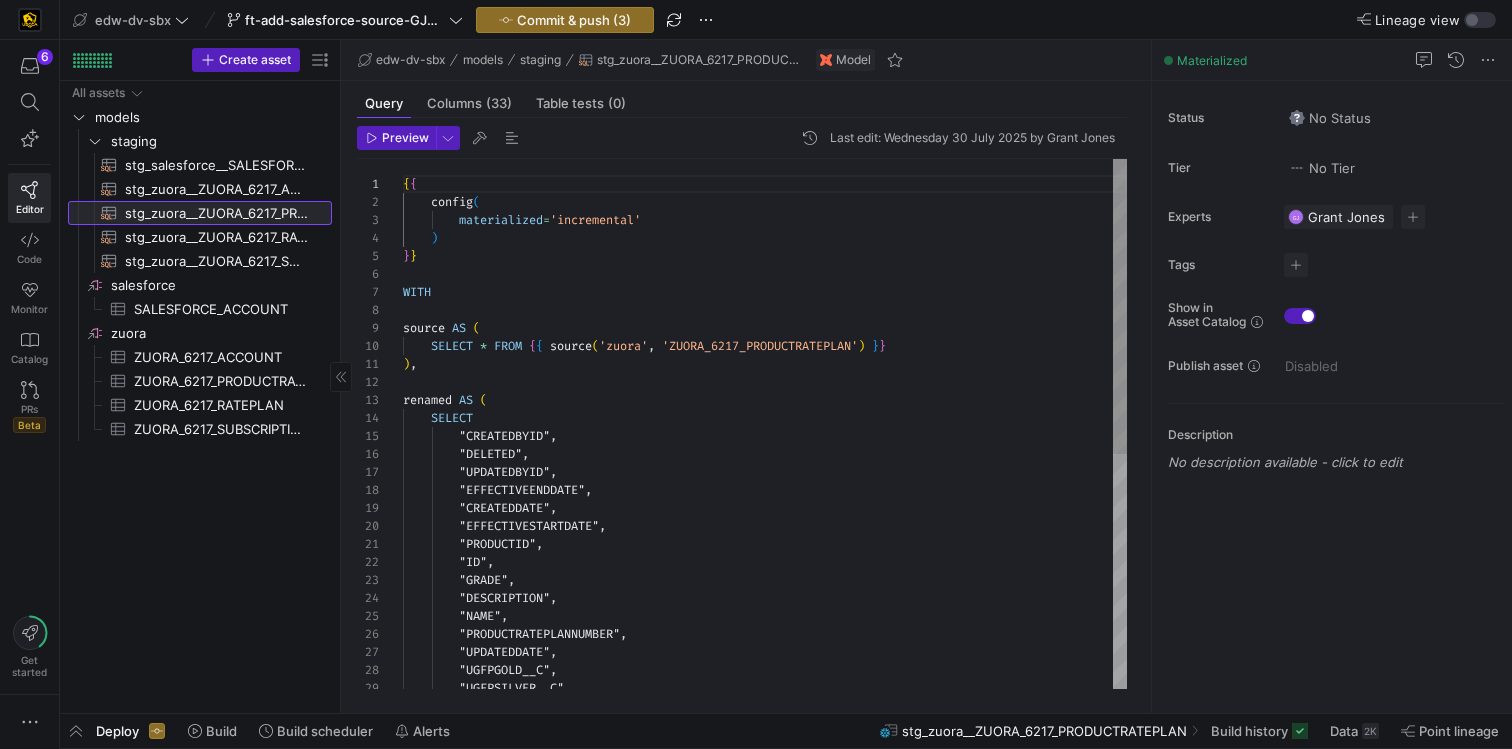 scroll, scrollTop: 0, scrollLeft: 0, axis: both 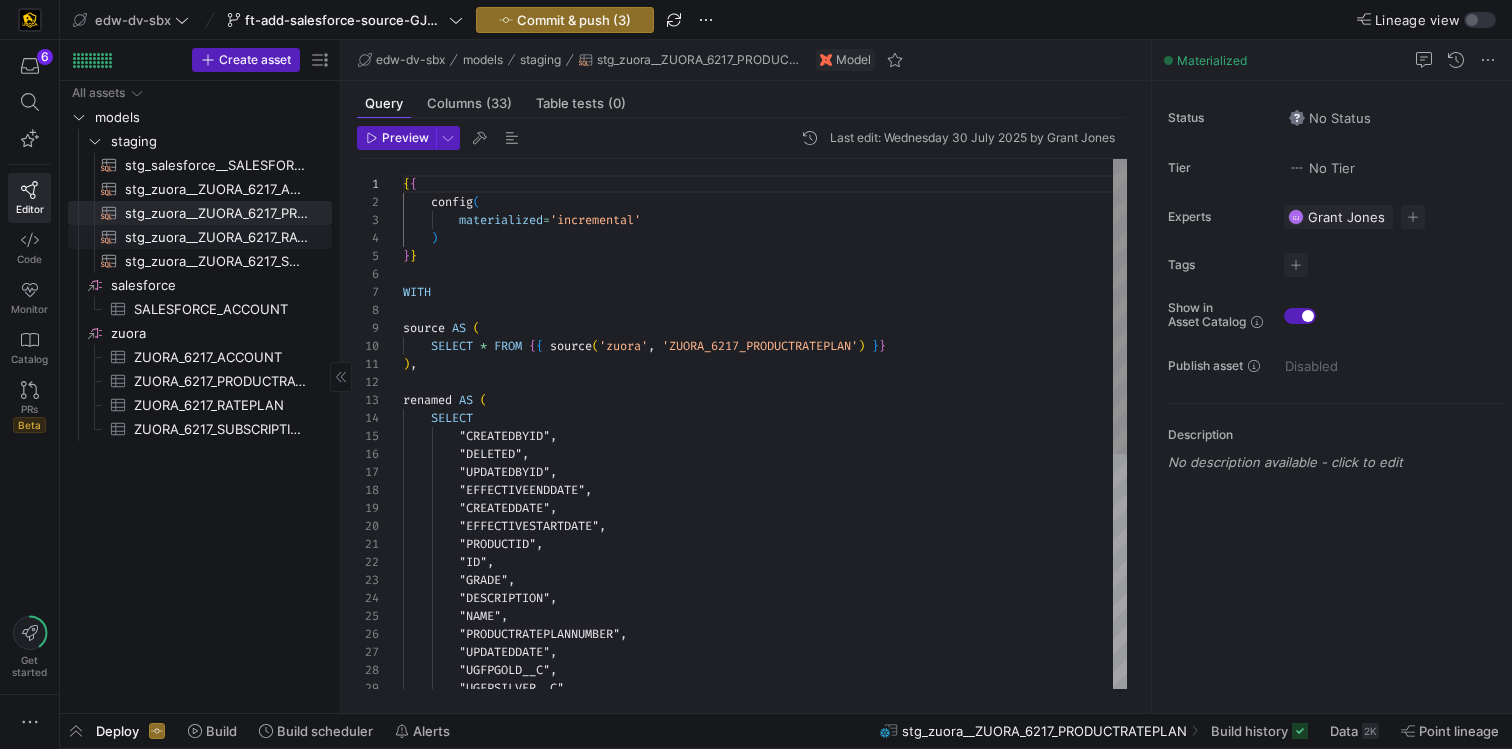 click on "stg_zuora__ZUORA_6217_RATEPLAN​​​​​​​​​​" 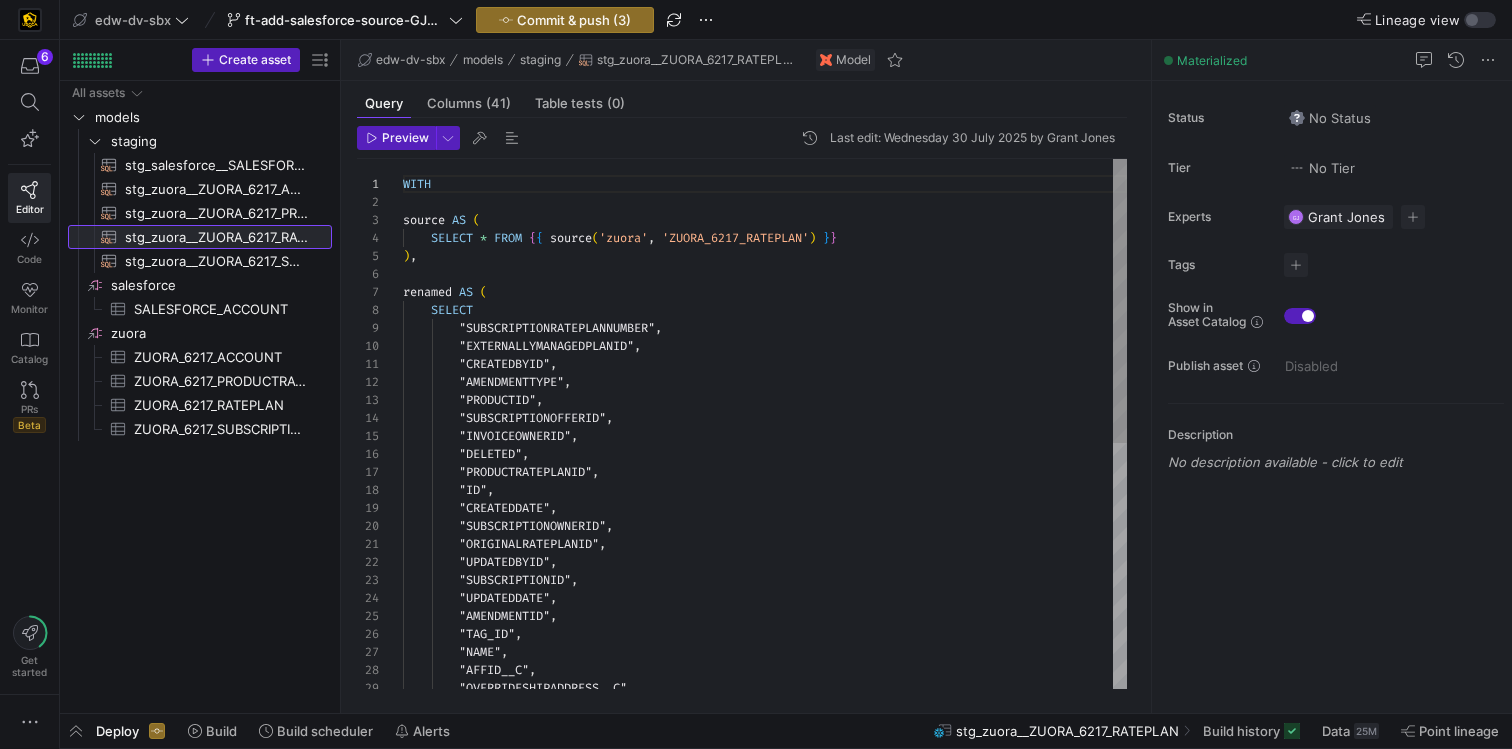 click at bounding box center [380, 184] 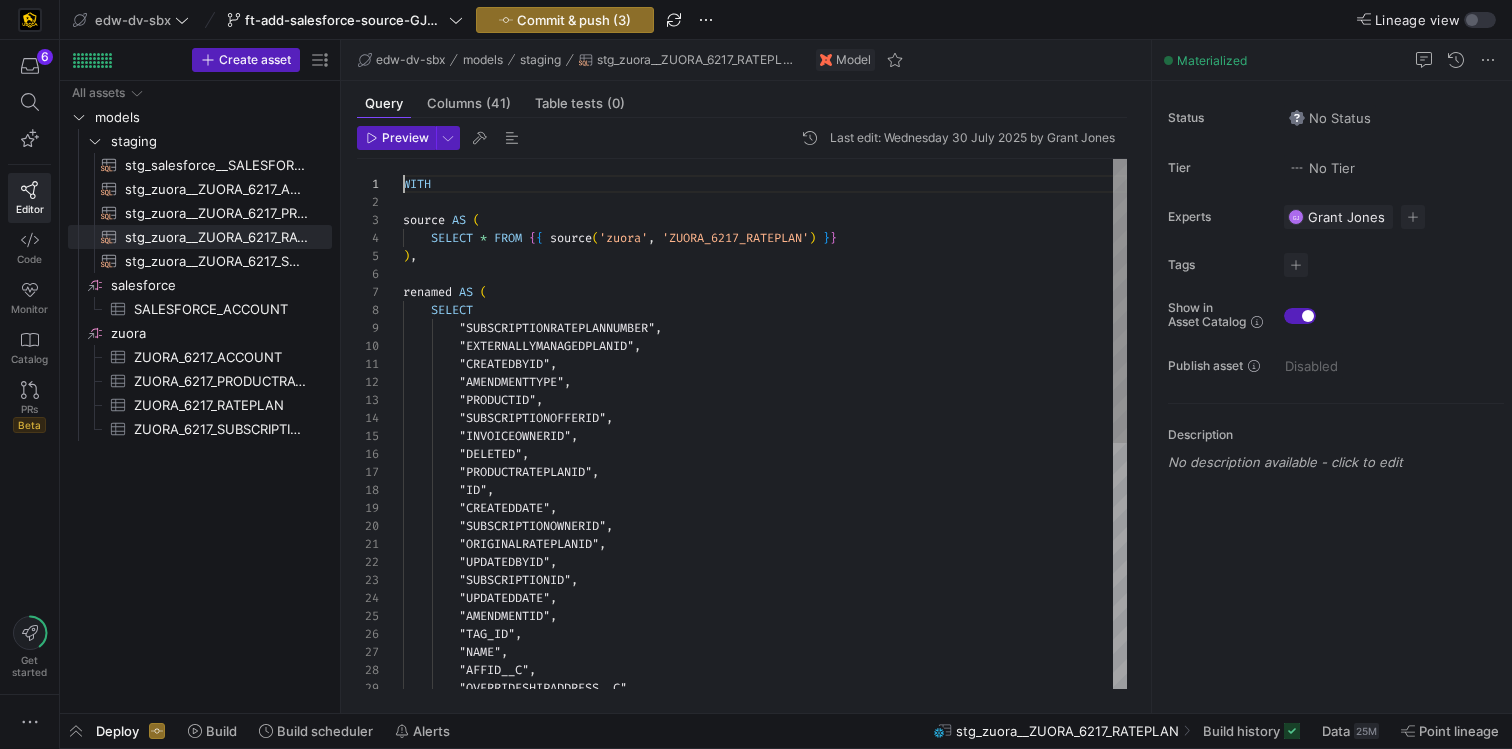 click on "WITH source   AS   (      SELECT   *   FROM   { {   source ( 'zuora' ,   'ZUORA_6217_RATEPLAN' )   } } ) , renamed   AS   (      SELECT          "SUBSCRIPTIONRATEPLANNUMBER" ,          "EXTERNALLYMANAGEDPLANID" ,          "CREATEDBYID" ,          "AMENDMENTTYPE" ,          "PRODUCTID" ,          "SUBSCRIPTIONOFFERID" ,          "INVOICEOWNERID" ,          "DELETED" ,          "PRODUCTRATEPLANID" ,          "ID" ,          "CREATEDDATE" ,          "SUBSCRIPTIONOWNERID" ,          "ORIGINALRATEPLANID" ,          "UPDATEDBYID" ,          "SUBSCRIPTIONID" ,          "UPDATEDDATE" ,          "AMENDMENTID" ,          "TAG_ID" ,          "NAME" ,          "AFFID__C" ,          "OVERRIDESHIPADDRESS__C" ," at bounding box center [765, 653] 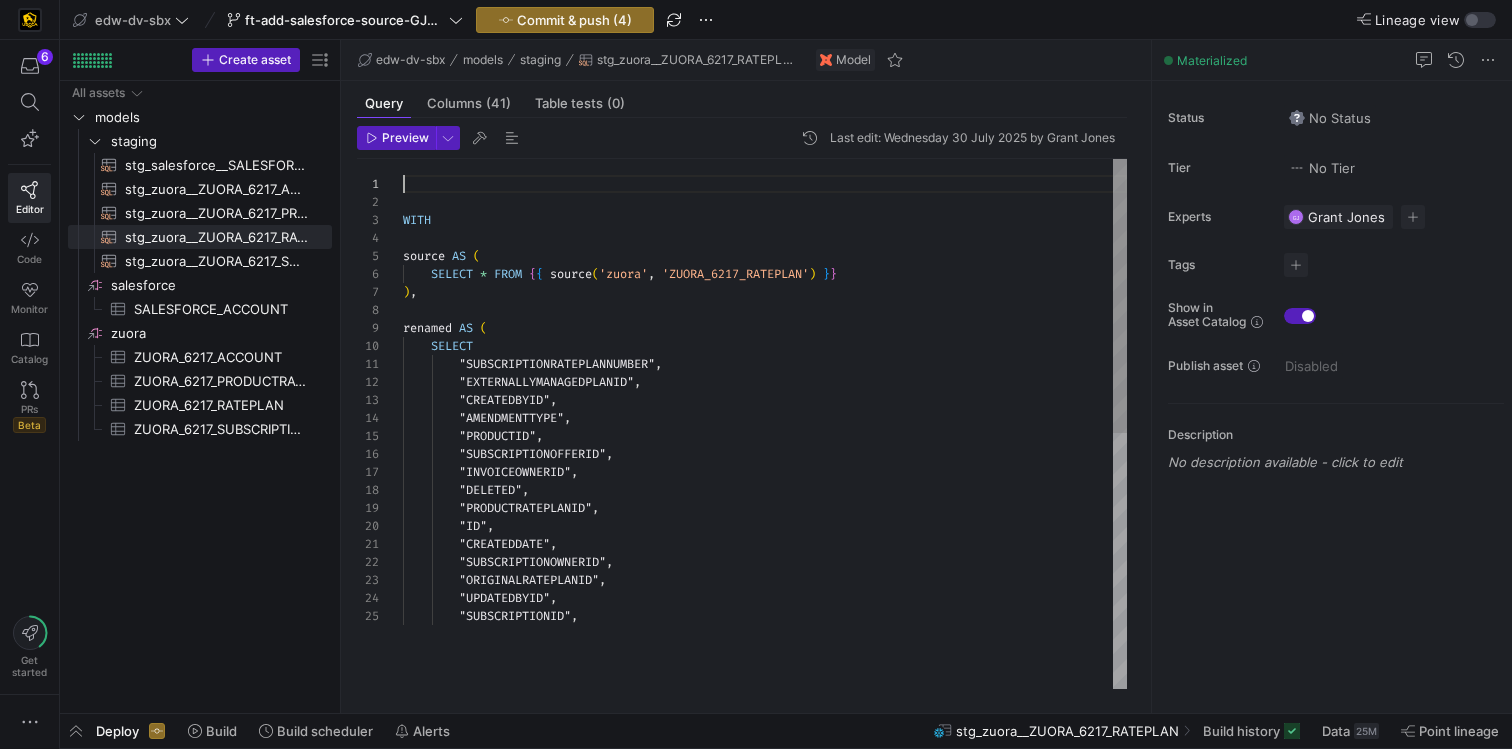 scroll, scrollTop: 72, scrollLeft: 14, axis: both 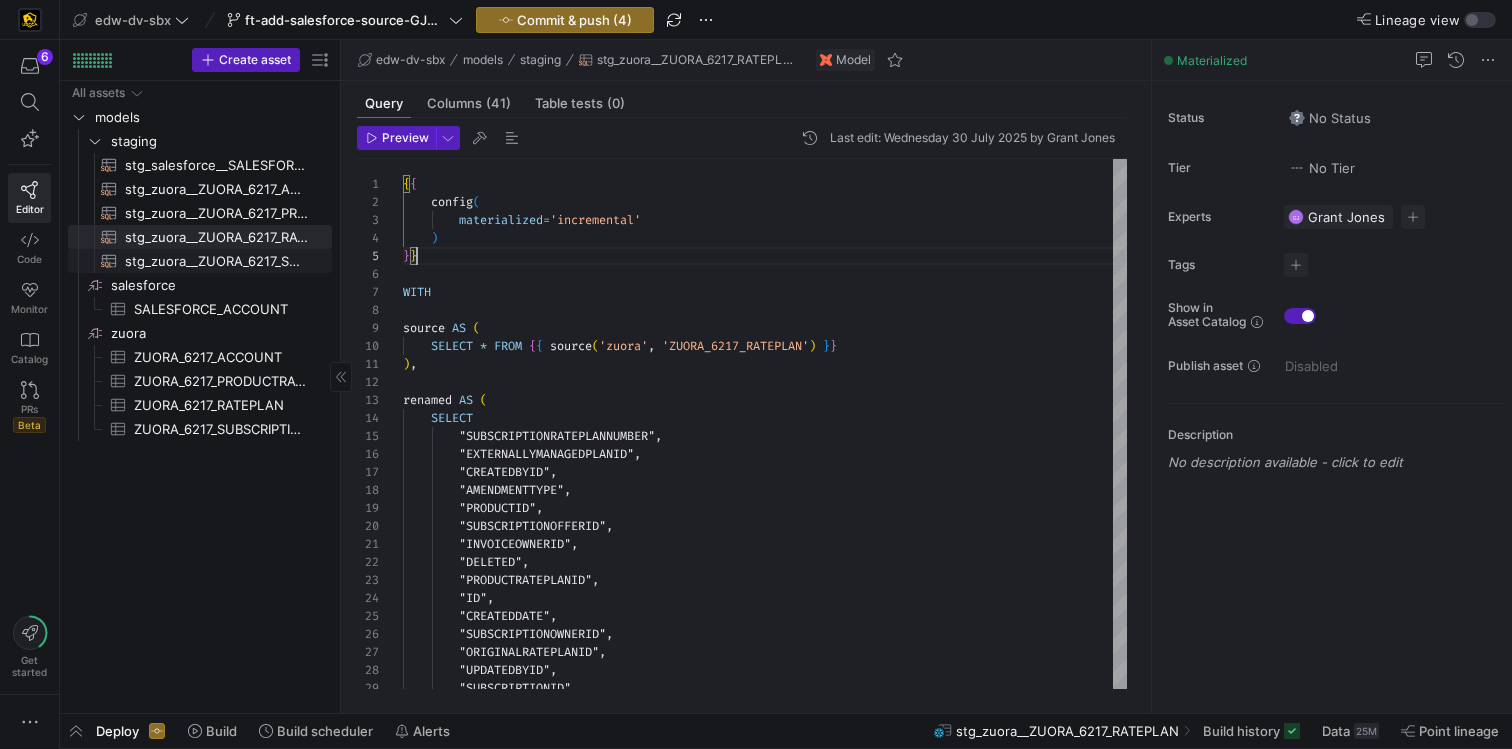 click on "stg_zuora__ZUORA_6217_SUBSCRIPTION​​​​​​​​​​" 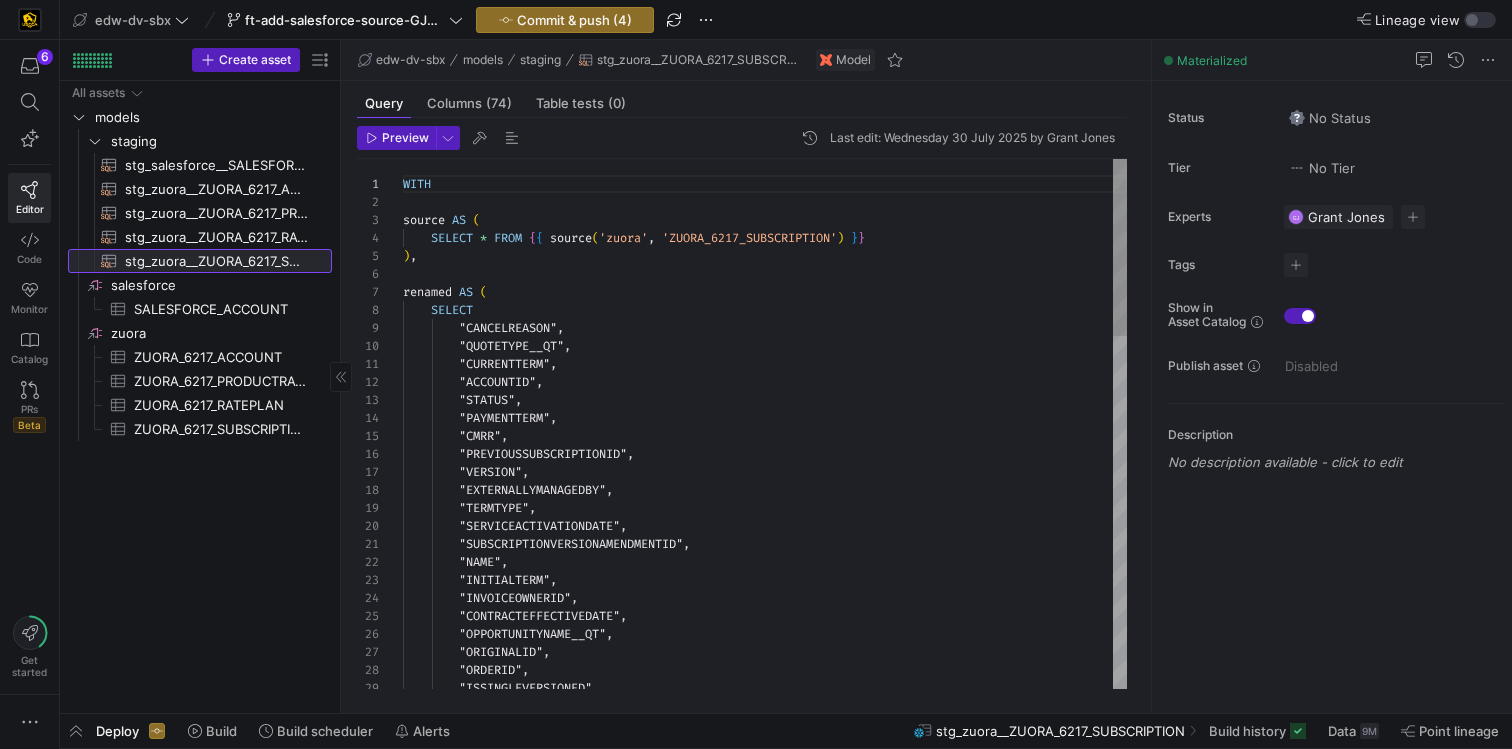 scroll, scrollTop: 0, scrollLeft: 0, axis: both 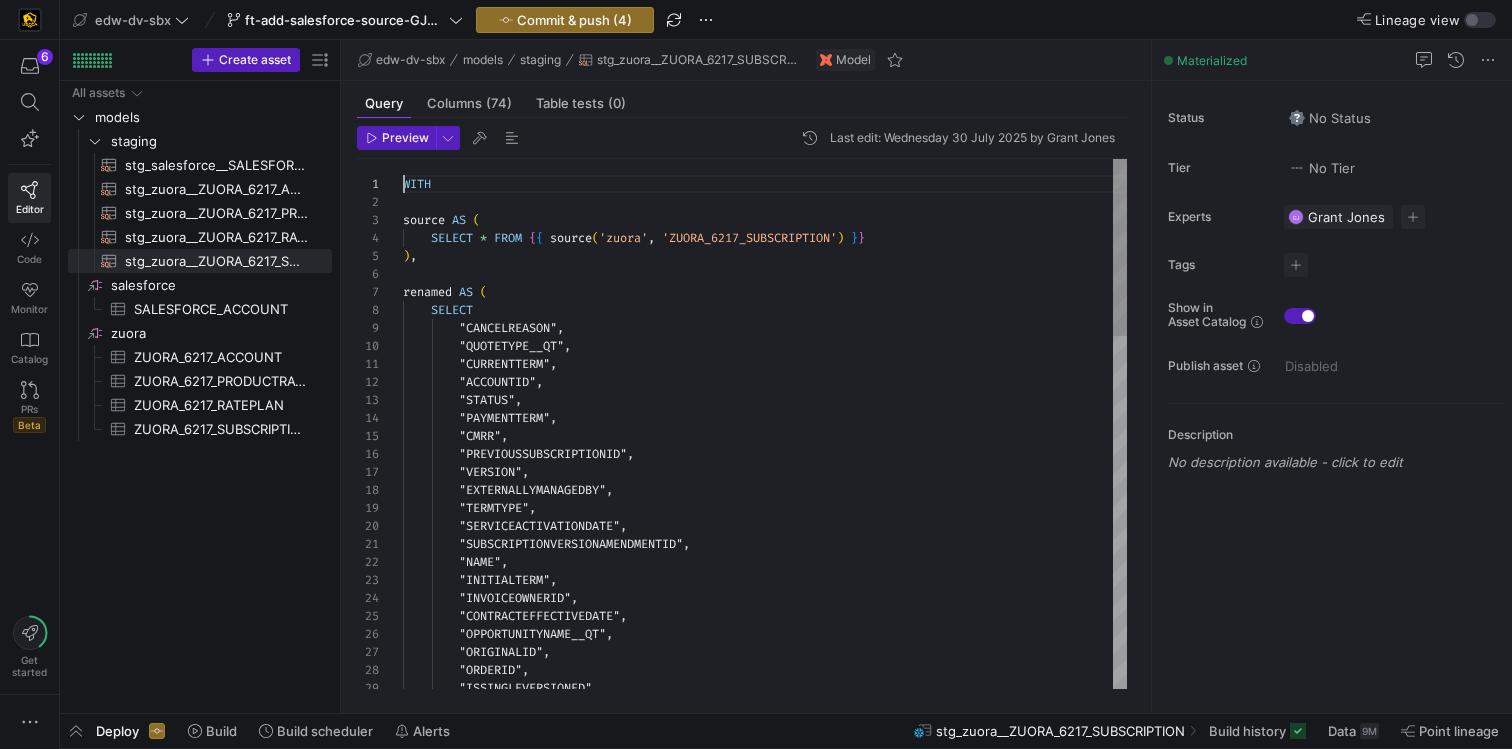 click on "WITH source   AS   (      SELECT   *   FROM   { {   source ( 'zuora' ,   'ZUORA_6217_PRODUCTRATEPLAN' )   } } ) , renamed   AS   (      SELECT          "CREATEDBYID" ,          "DELETED" , WITH source   AS   (" at bounding box center [765, 950] 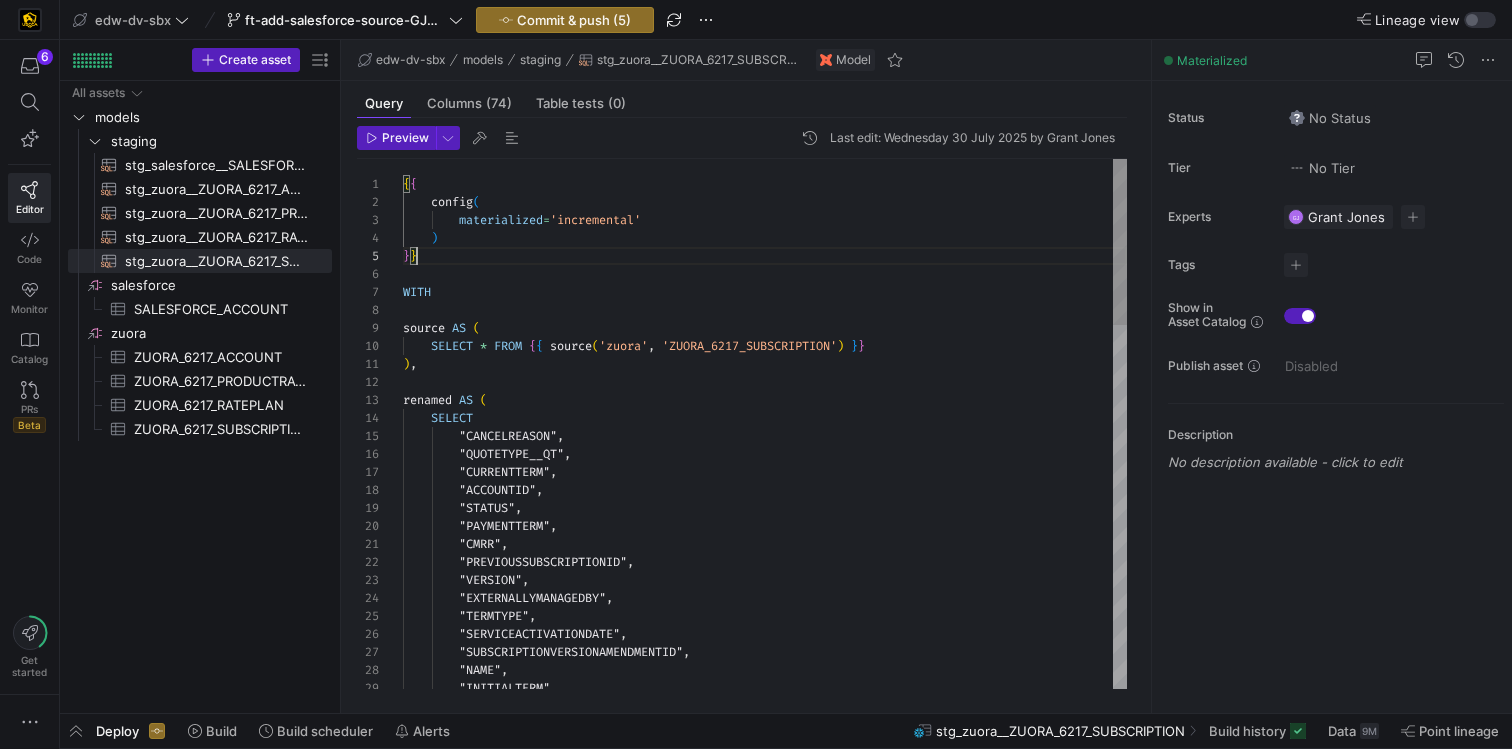 scroll, scrollTop: 72, scrollLeft: 14, axis: both 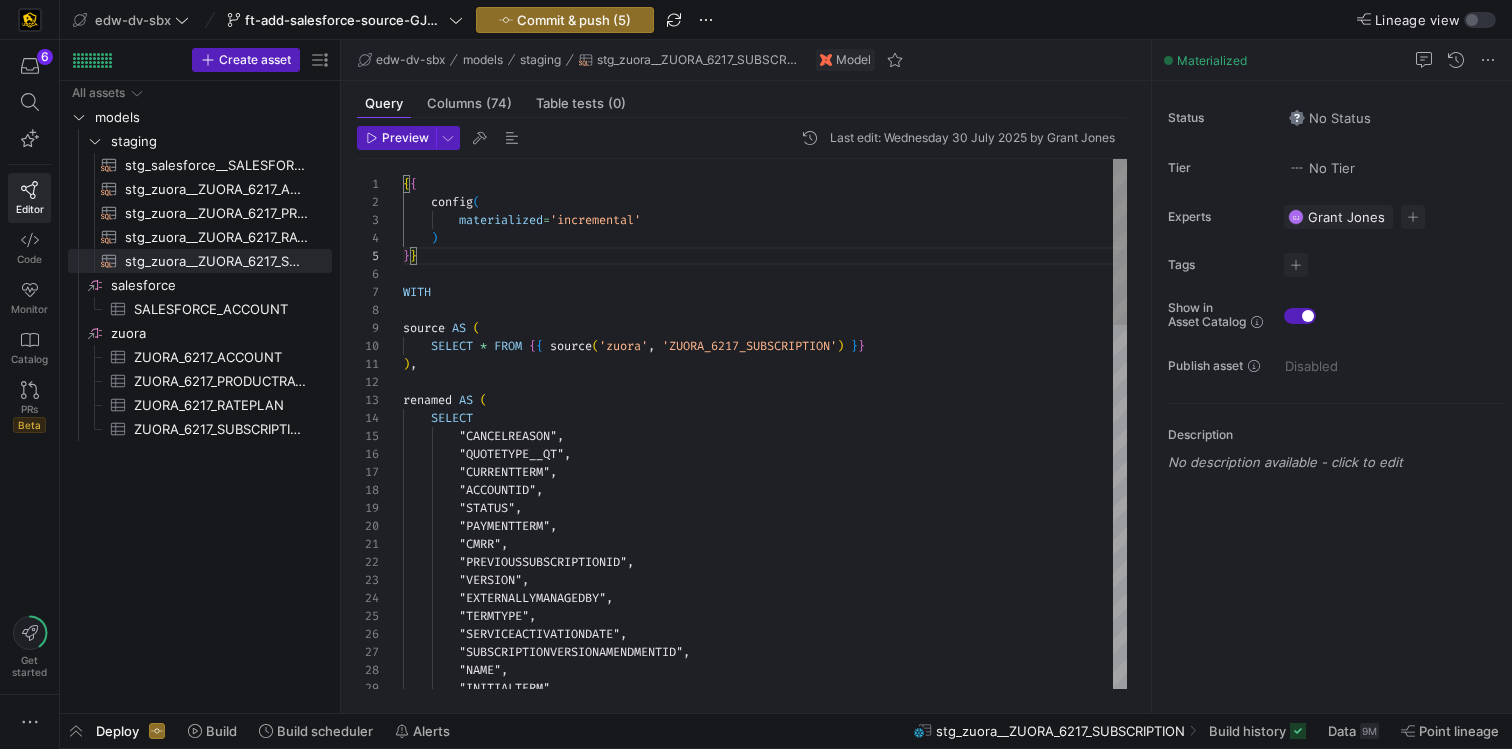 click on "{ { source  AS  (      SELECT   *   FROM   { {   source ( 'zuora' ,   'ZUORA_6217_SUBSCRIPTION' )   } } ) , renamed  AS  (      SELECT          "CANCELREASON" ,          "QUOTETYPE__QT" ,          "CURRENTTERM" ,          "ACCOUNTID" ,          "STATUS" ,          "PAYMENTTERM" ,          "CMRR" ,          "PREVIOUSSUBSCRIPTIONID" ,          "VERSION" ,          "EXTERNALLYMANAGEDBY" ,          "TERMTYPE" ,          "SERVICEACTIVATIONDATE" ,          "SUBSCRIPTIONVERSIONAMENDMENTID" ,          "NAME" ,          "INITIALTERM" , WITH      config (          materialized = 'incremental'      ) } }" at bounding box center (765, 1004) 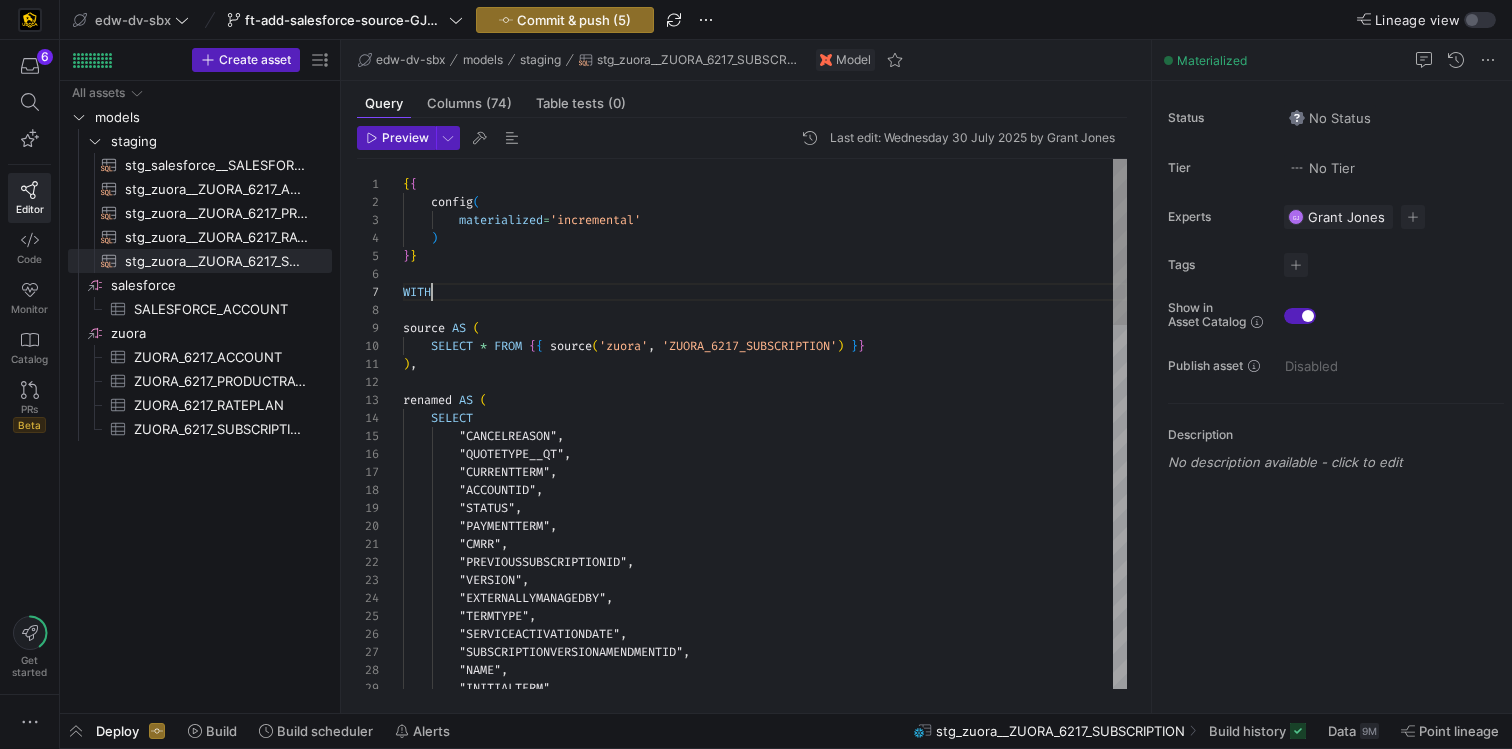scroll, scrollTop: 108, scrollLeft: 29, axis: both 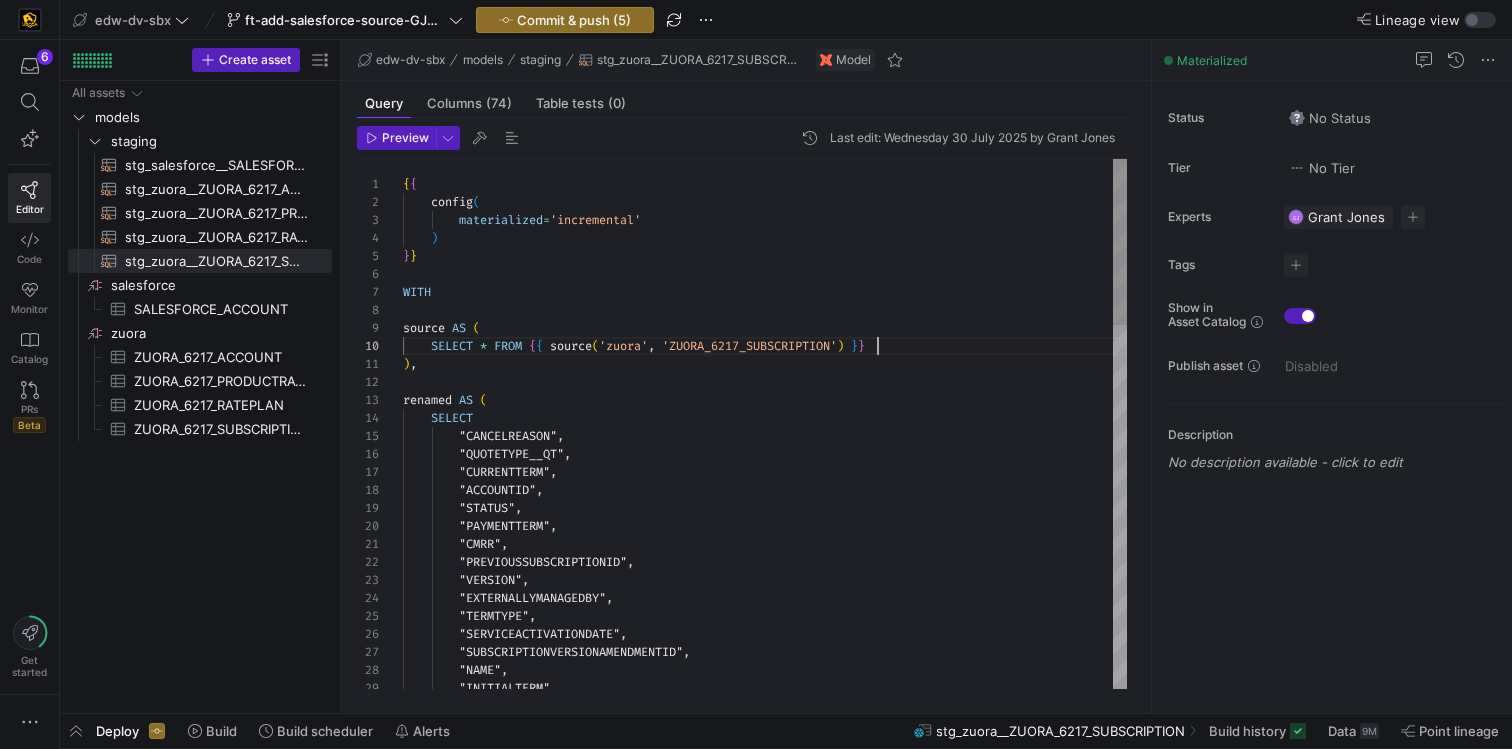 click on "{ { source  AS  (      SELECT   *   FROM   { {   source ( 'zuora' ,   'ZUORA_6217_SUBSCRIPTION' )   } } ) , renamed  AS  (      SELECT          "CANCELREASON" ,          "QUOTETYPE__QT" ,          "CURRENTTERM" ,          "ACCOUNTID" ,          "STATUS" ,          "PAYMENTTERM" ,          "CMRR" ,          "PREVIOUSSUBSCRIPTIONID" ,          "VERSION" ,          "EXTERNALLYMANAGEDBY" ,          "TERMTYPE" ,          "SERVICEACTIVATIONDATE" ,          "SUBSCRIPTIONVERSIONAMENDMENTID" ,          "NAME" ,          "INITIALTERM" , WITH      config (          materialized = 'incremental'      ) } }" at bounding box center [765, 1004] 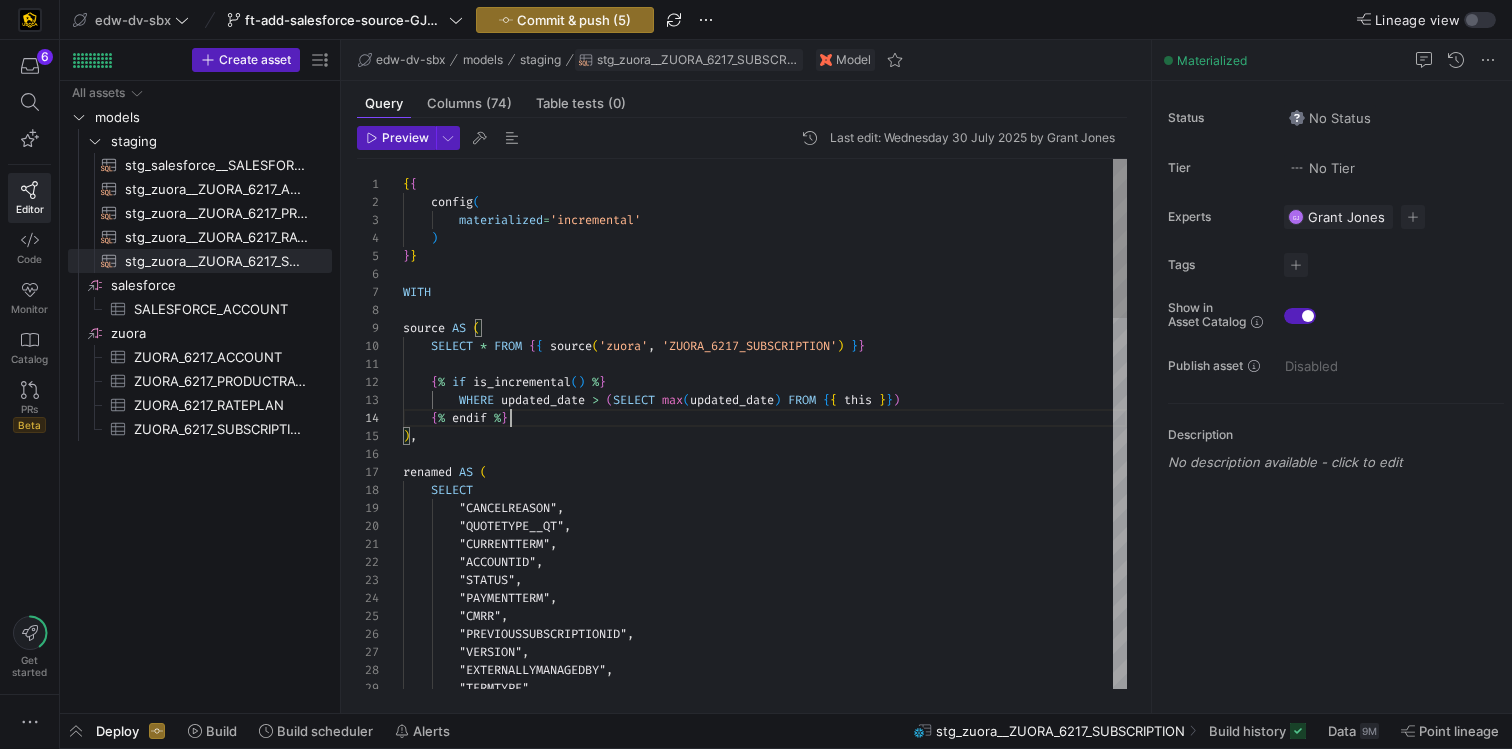 scroll, scrollTop: 54, scrollLeft: 108, axis: both 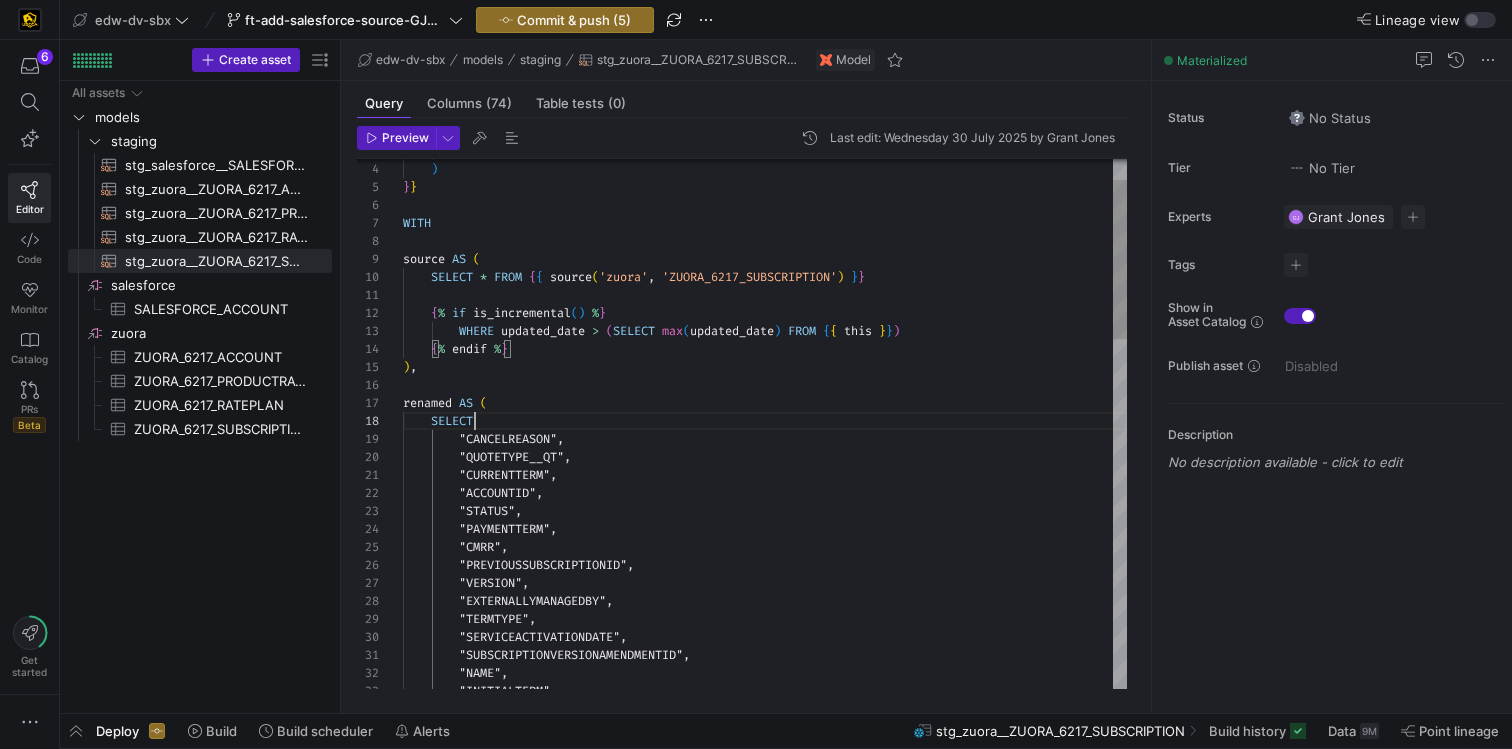 click on ""SUBSCRIPTIONVERSIONAMENDMENTID" ,          "NAME" ,          "INITIALTERM" ,          "ACCOUNTID" ,          "STATUS" ,          "PAYMENTTERM" ,          "CMRR" ,          "PREVIOUSSUBSCRIPTIONID" ,          "VERSION" ,          "EXTERNALLYMANAGEDBY" ,          "TERMTYPE" ,          "SERVICEACTIVATIONDATE" , ) , renamed  AS  (      SELECT          "CANCELREASON" ,          "QUOTETYPE__QT" ,          "CURRENTTERM" ,      { %   if   is_incremental ( )   % }          WHERE   updated_date   >   ( SELECT   max ( updated_date )   FROM   { {   this   } } )      { %   endif   % } source  AS  (      SELECT   *   FROM   { {   source ( 'zuora' ,   'ZUORA_6217_SUBSCRIPTION' )   } } WITH } }          materialized = 'incremental'" at bounding box center (765, 971) 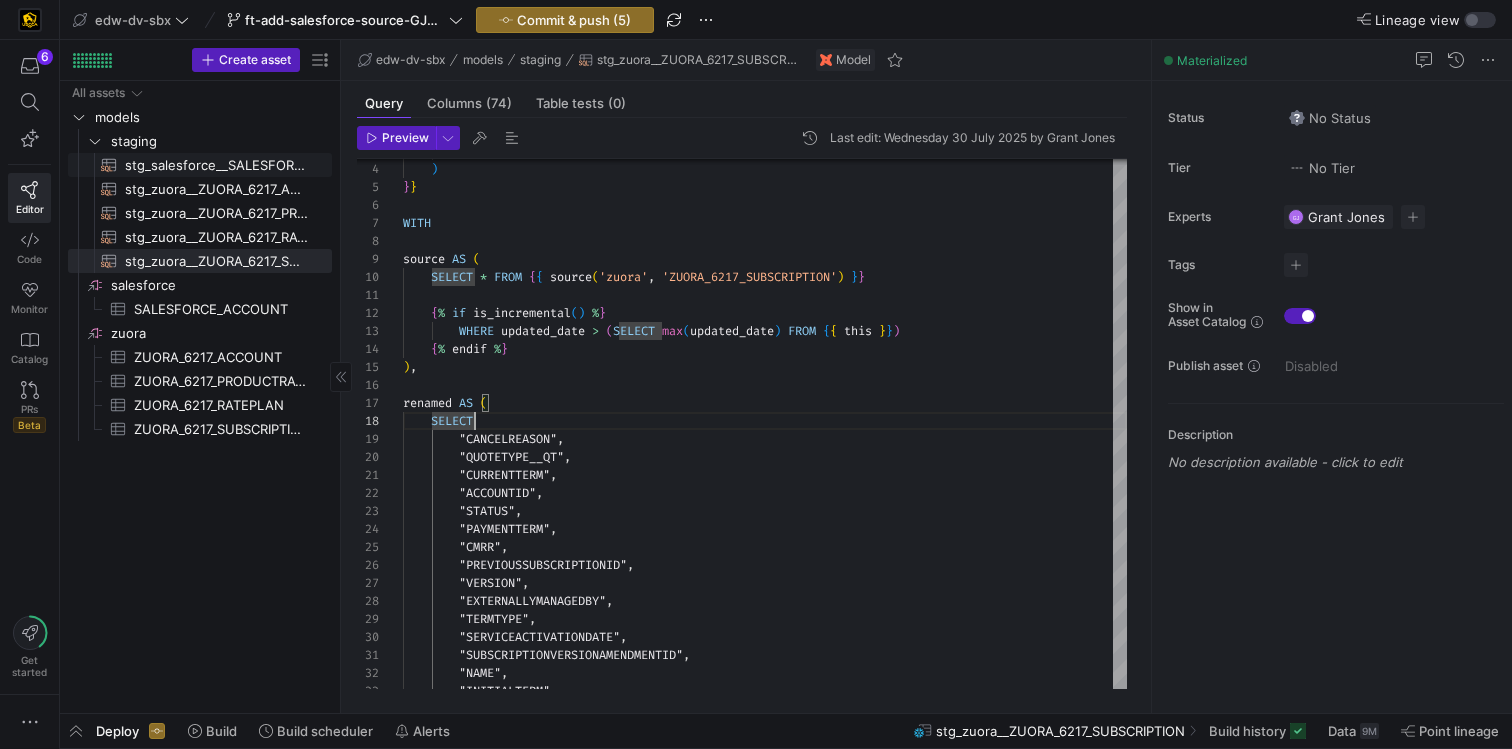 click on "stg_salesforce__SALESFORCE_ACCOUNT​​​​​​​​​​" 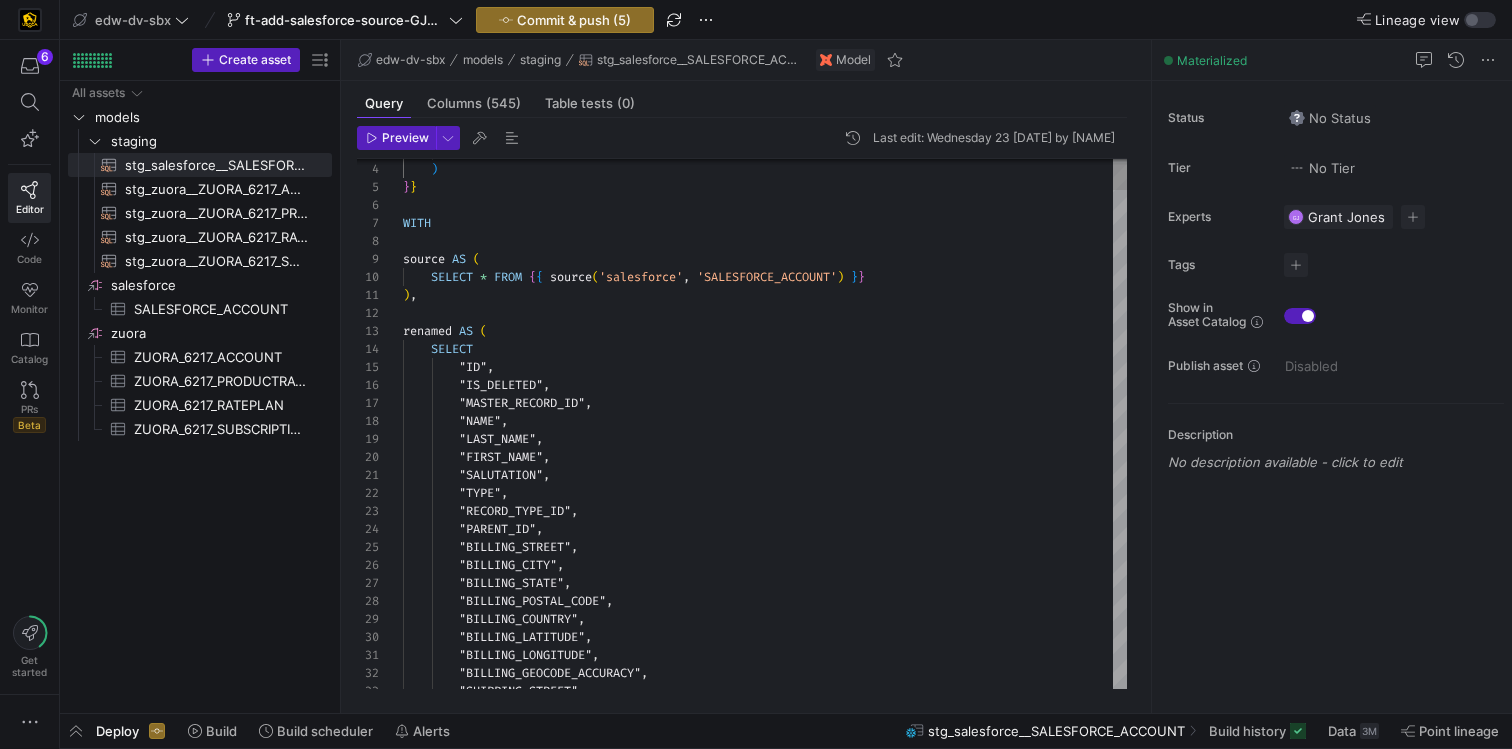 click on "materialized = 'incremental'      ) } } WITH source  AS  (      SELECT   *   FROM   { {   source ( 'salesforce' ,   'SALESFORCE_ACCOUNT' )   } } ) , renamed  AS  (      SELECT          "ID" ,          "IS_DELETED" ,          "MASTER_RECORD_ID" ,          "NAME" ,          "LAST_NAME" ,          "FIRST_NAME" ,          "SALUTATION" ,          "TYPE" ,          "RECORD_TYPE_ID" ,          "PARENT_ID" ,          "BILLING_STREET" ,          "BILLING_CITY" ,          "BILLING_STATE" ,          "BILLING_POSTAL_CODE" ,          "BILLING_COUNTRY" ,          "BILLING_LATITUDE" ,          "BILLING_LONGITUDE" ,          "BILLING_GEOCODE_ACCURACY" ,          "SHIPPING_STREET" ," at bounding box center (765, 5174) 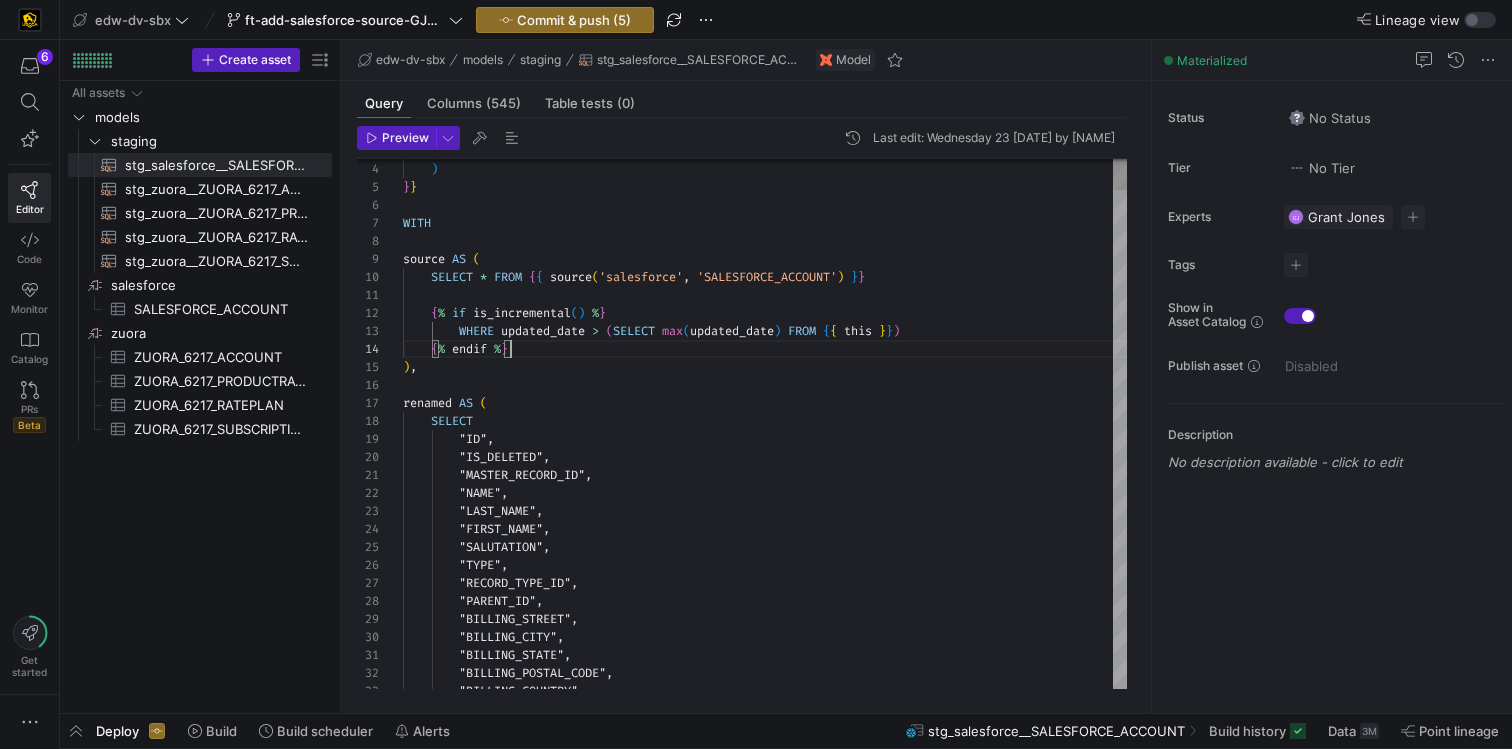 scroll, scrollTop: 54, scrollLeft: 108, axis: both 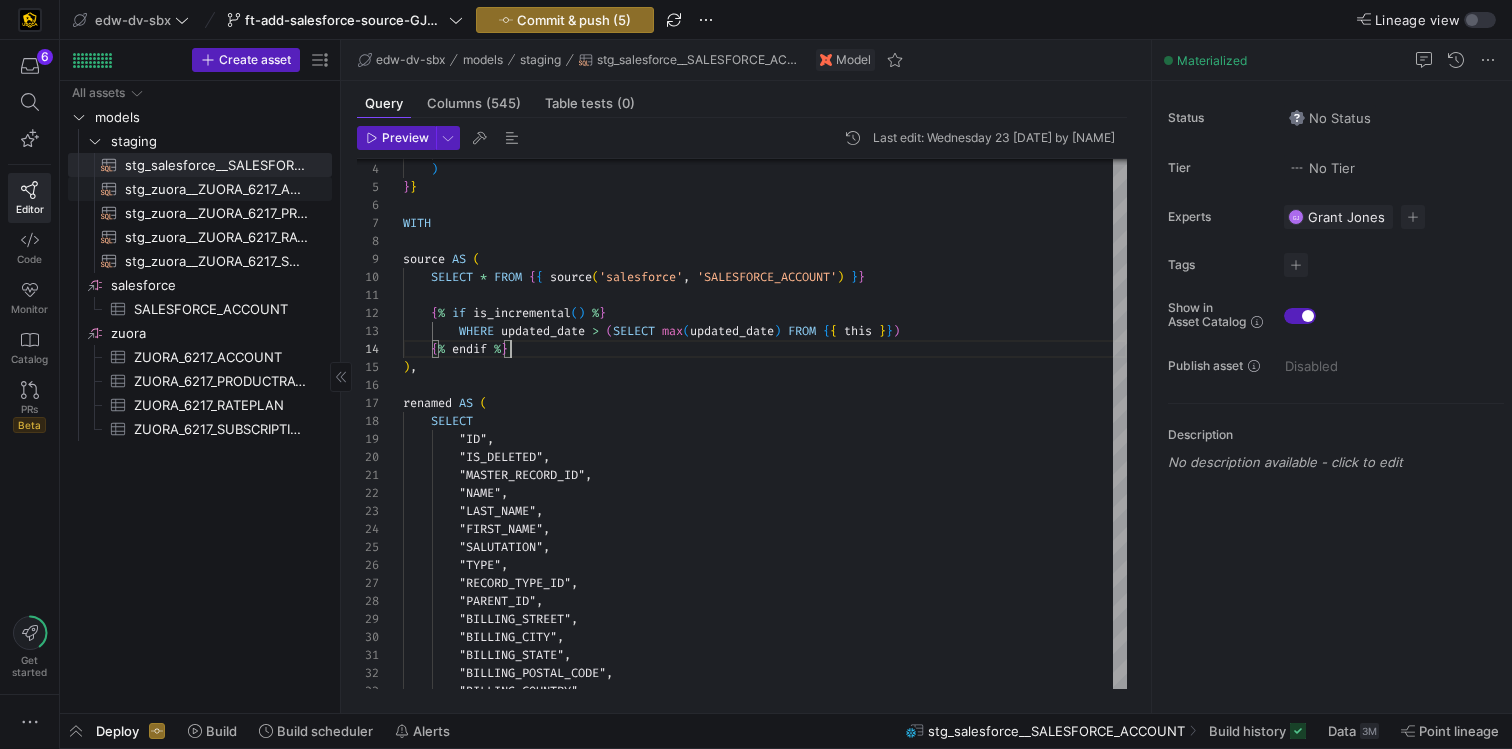 click on "stg_zuora__ZUORA_6217_ACCOUNT​​​​​​​​​​" 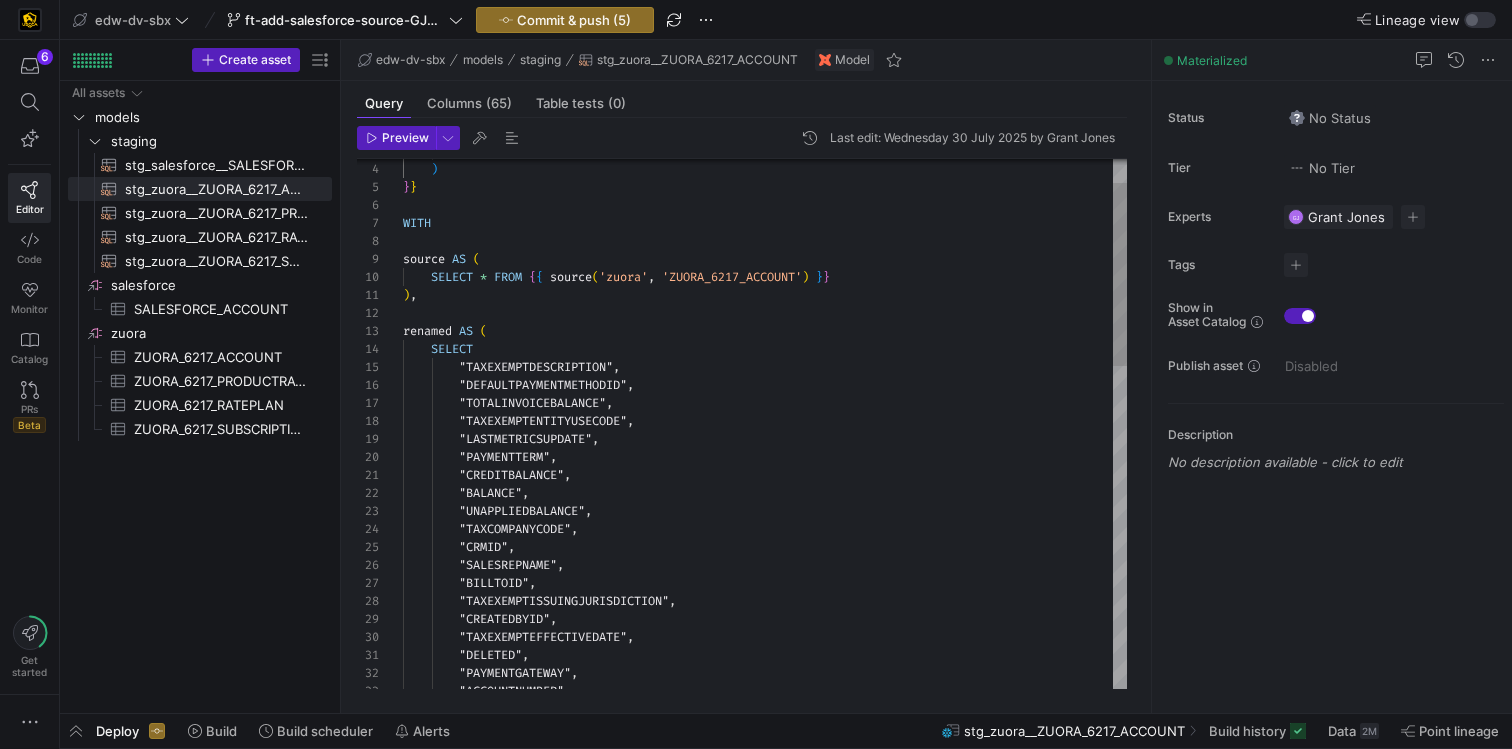 click on "materialized = 'incremental'      ) } } WITH source   AS   (      SELECT   *   FROM   { {   source ( 'zuora' ,   'ZUORA_6217_ACCOUNT' )   } } ) , renamed   AS   (      SELECT          "TAXEXEMPTDESCRIPTION" ,          "DEFAULTPAYMENTMETHODID" ,          "TOTALINVOICEBALANCE" ,          "TAXEXEMPTENTITYUSECODE" ,          "LASTMETRICSUPDATE" ,          "PAYMENTTERM" ,          "CREDITBALANCE" ,          "BALANCE" ,          "UNAPPLIEDBALANCE" ,          "TAXCOMPANYCODE" ,          "CRMID" ,          "SALESREPNAME" ,          "BILLTOID" ,          "TAXEXEMPTISSUINGJURISDICTION" ,          "CREATEDBYID" ,          "TAXEXEMPTEFFECTIVEDATE" ,          "DELETED" ,          "PAYMENTGATEWAY" ,          "ACCOUNTNUMBER" , "NAME" ,          "SEQUENCESETID" ," at bounding box center [765, 854] 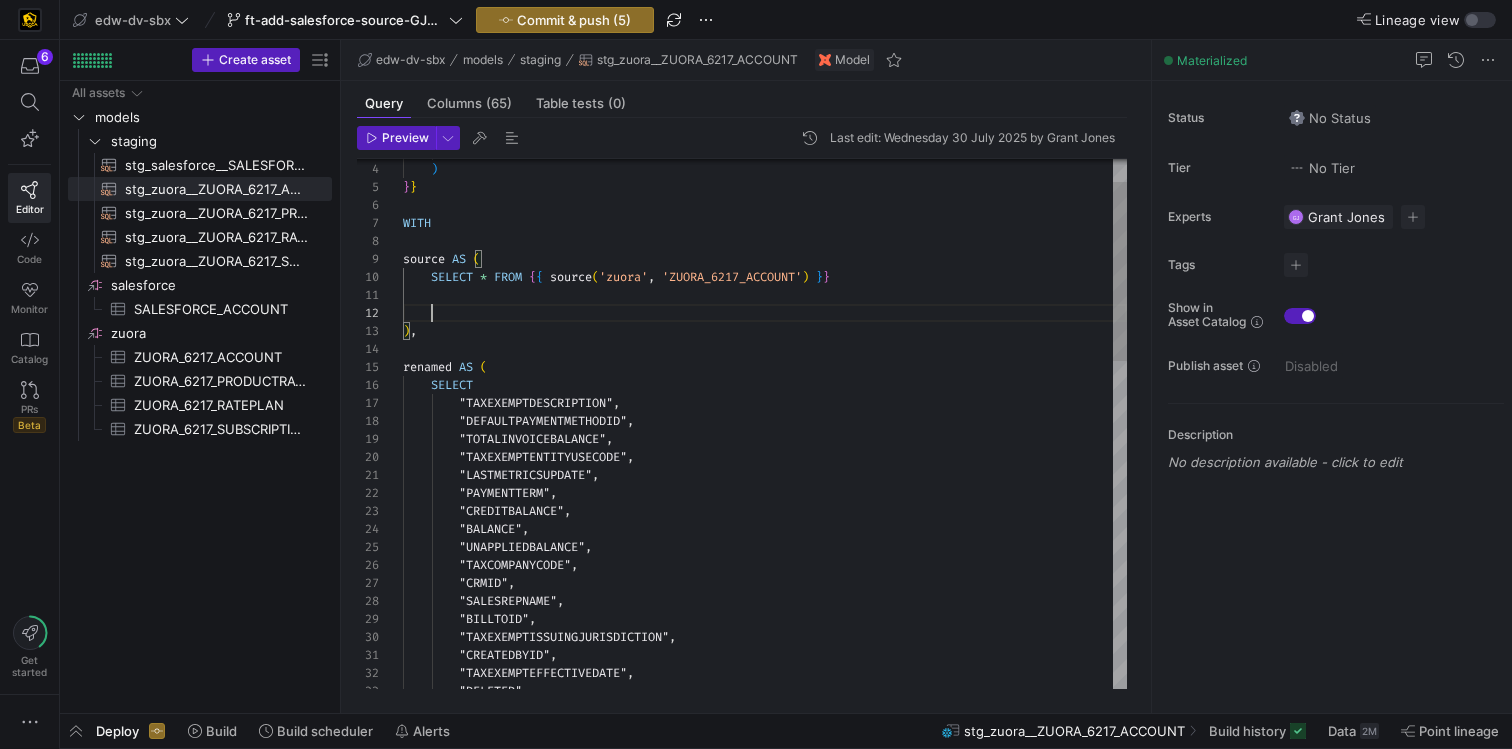 scroll, scrollTop: 54, scrollLeft: 108, axis: both 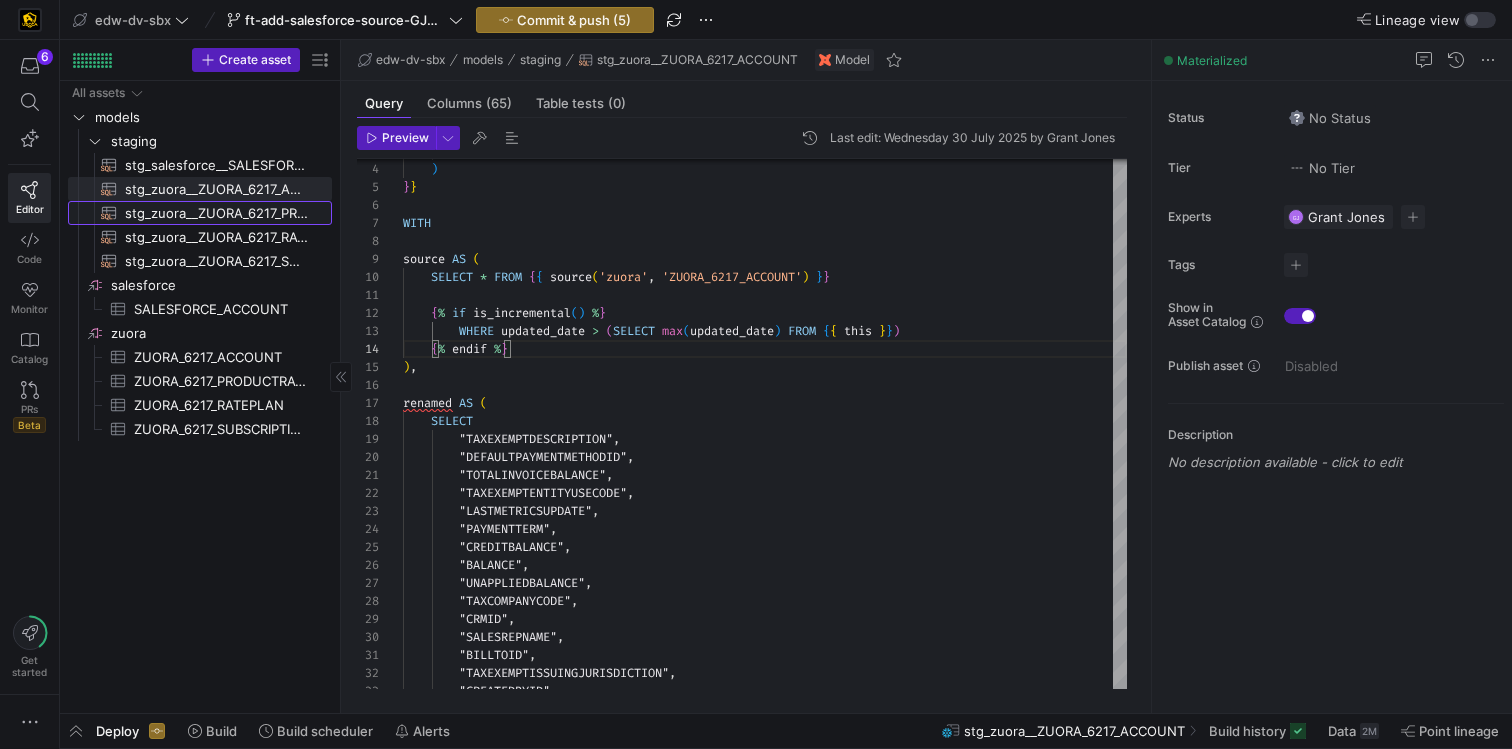click on "stg_zuora__ZUORA_6217_PRODUCTRATEPLAN​​​​​​​​​​" 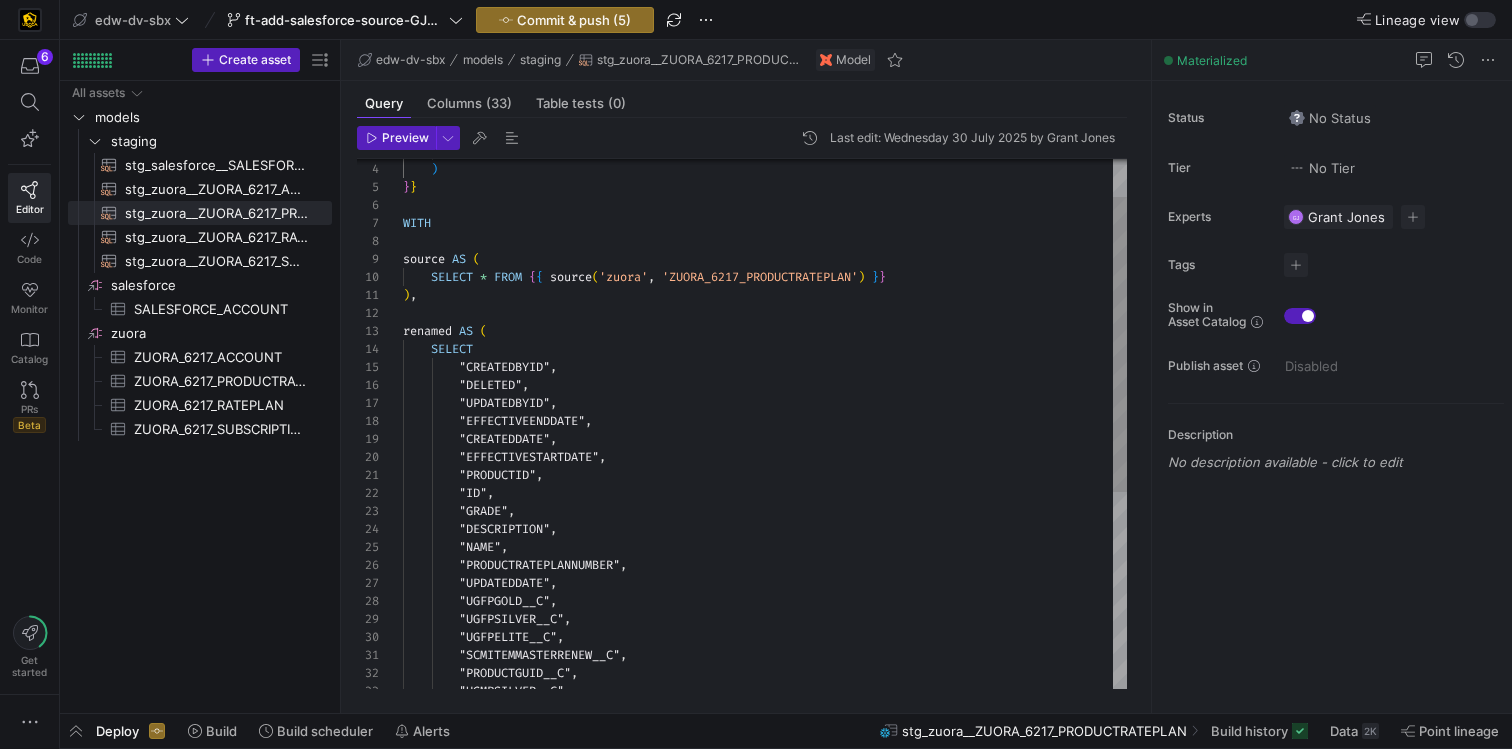 click on "materialized = 'incremental'      ) } } WITH source  AS  (      SELECT   *   FROM   { {   source ( 'zuora' ,   'ZUORA_6217_PRODUCTRATEPLAN' )   } } ) , renamed  AS  (      SELECT          "CREATEDBYID" ,          "DELETED" ,          "UPDATEDBYID" ,          "EFFECTIVEENDDATE" ,          "CREATEDDATE" ,          "EFFECTIVESTARTDATE" ,          "PRODUCTID" ,          "ID" ,          "GRADE" ,          "DESCRIPTION" ,          "NAME" ,          "PRODUCTRATEPLANNUMBER" ,          "UPDATEDDATE" ,          "UGFPGOLD__C" ,          "UGFPSILVER__C" ,          "UGFPELITE__C" ,          "SCMITEMMASTERRENEW__C" ,          "PRODUCTGUID__C" ,          "UGMPSILVER__C" ," at bounding box center (765, 566) 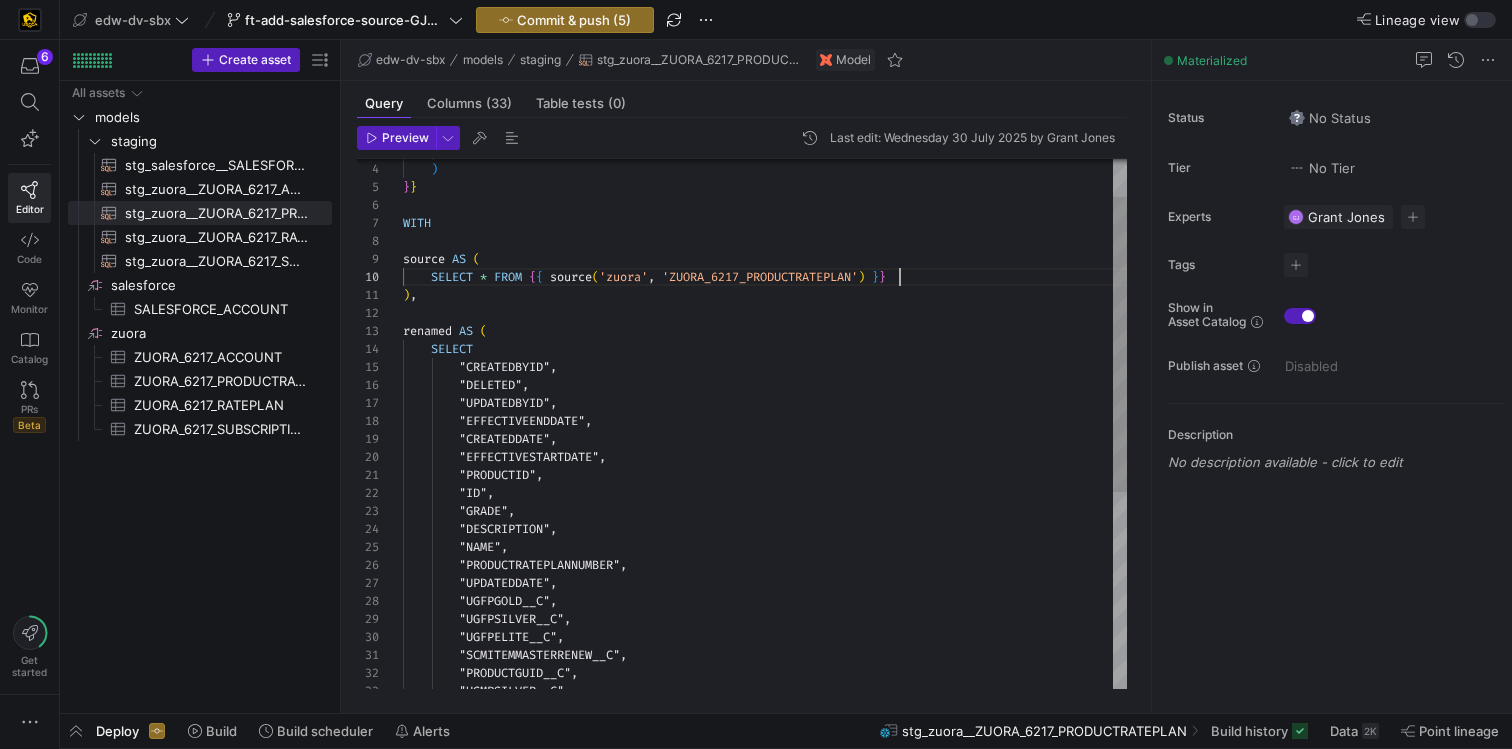 click on "materialized = 'incremental'      ) } } WITH source  AS  (      SELECT   *   FROM   { {   source ( 'zuora' ,   'ZUORA_6217_PRODUCTRATEPLAN' )   } } ) , renamed  AS  (      SELECT          "CREATEDBYID" ,          "DELETED" ,          "UPDATEDBYID" ,          "EFFECTIVEENDDATE" ,          "CREATEDDATE" ,          "EFFECTIVESTARTDATE" ,          "PRODUCTID" ,          "ID" ,          "GRADE" ,          "DESCRIPTION" ,          "NAME" ,          "PRODUCTRATEPLANNUMBER" ,          "UPDATEDDATE" ,          "UGFPGOLD__C" ,          "UGFPSILVER__C" ,          "UGFPELITE__C" ,          "SCMITEMMASTERRENEW__C" ,          "PRODUCTGUID__C" ,          "UGMPSILVER__C" ," at bounding box center [765, 566] 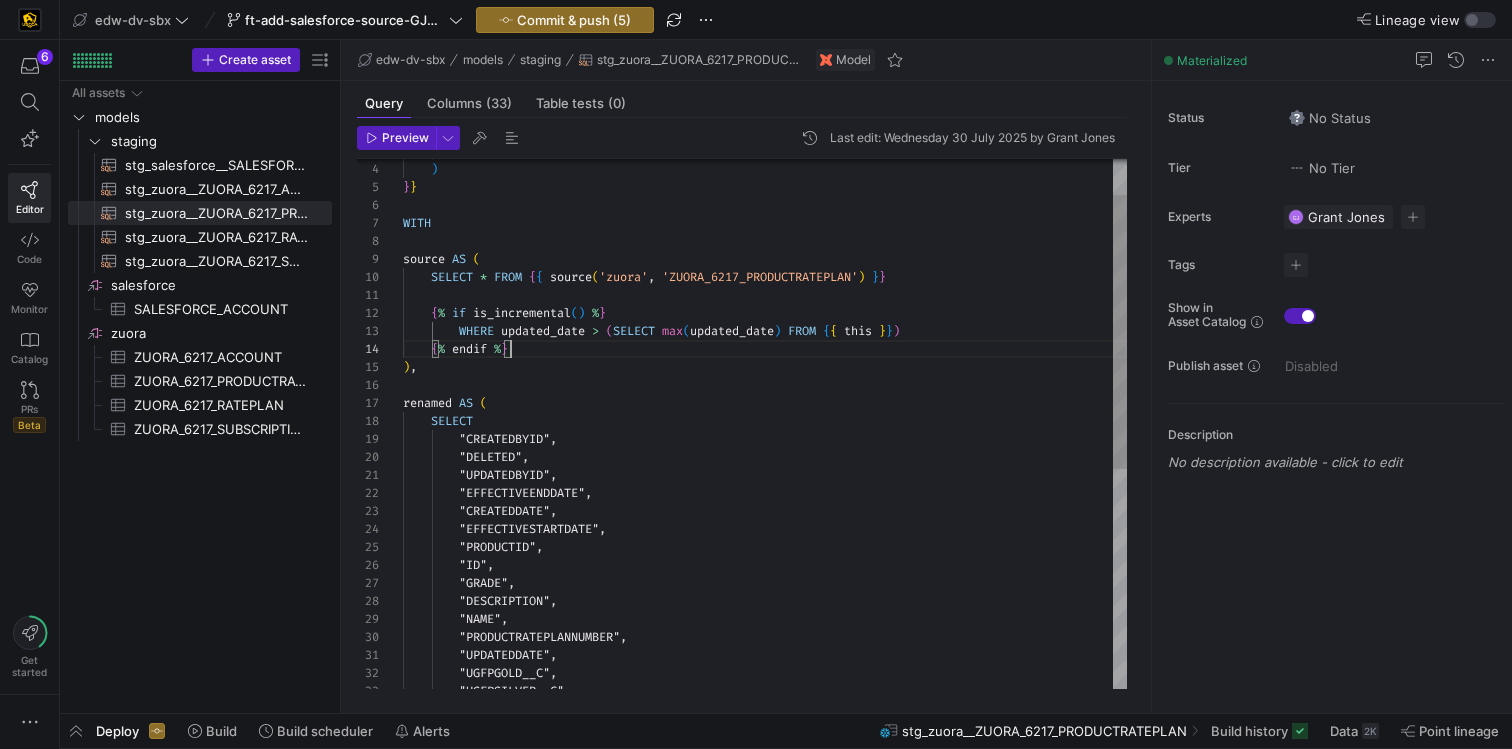 scroll, scrollTop: 54, scrollLeft: 108, axis: both 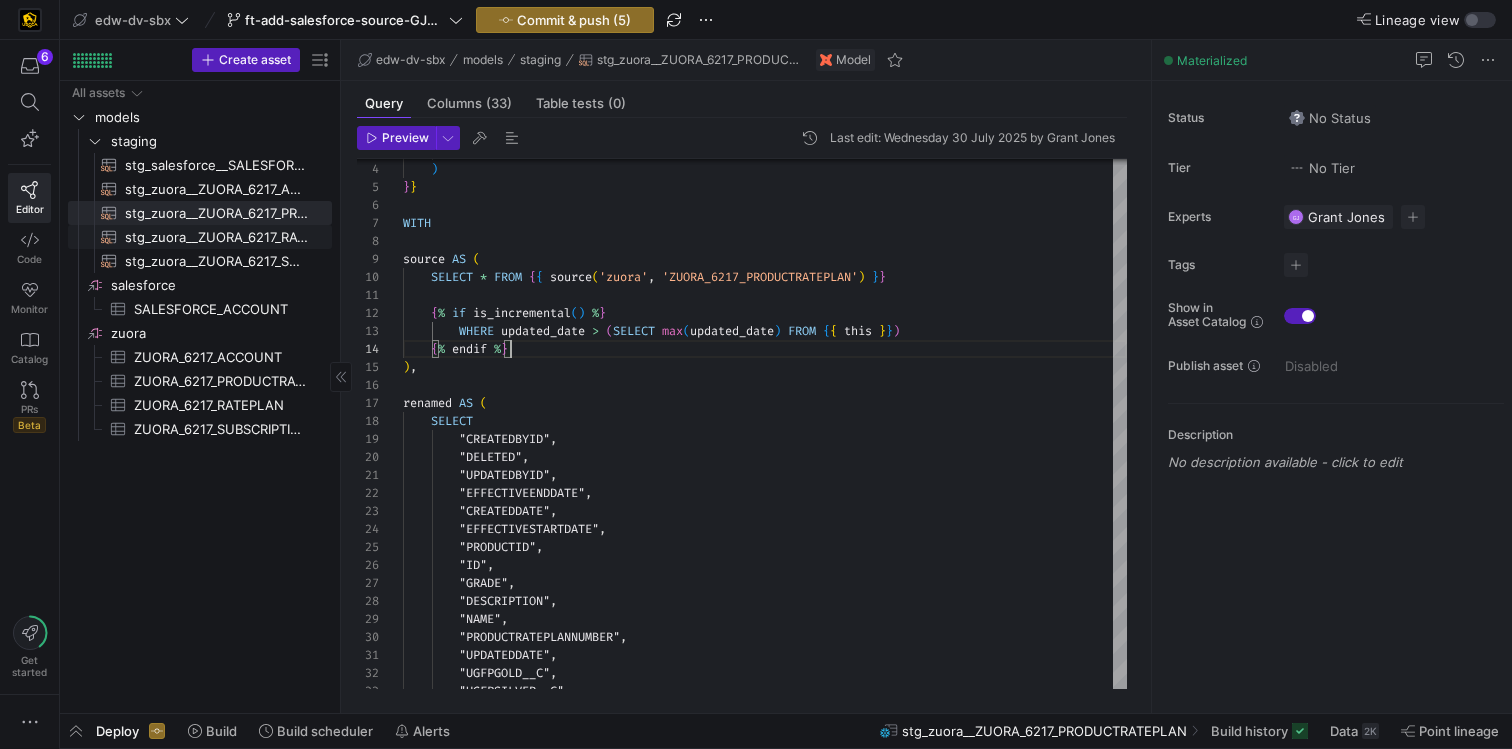 click on "stg_zuora__ZUORA_6217_RATEPLAN​​​​​​​​​​" 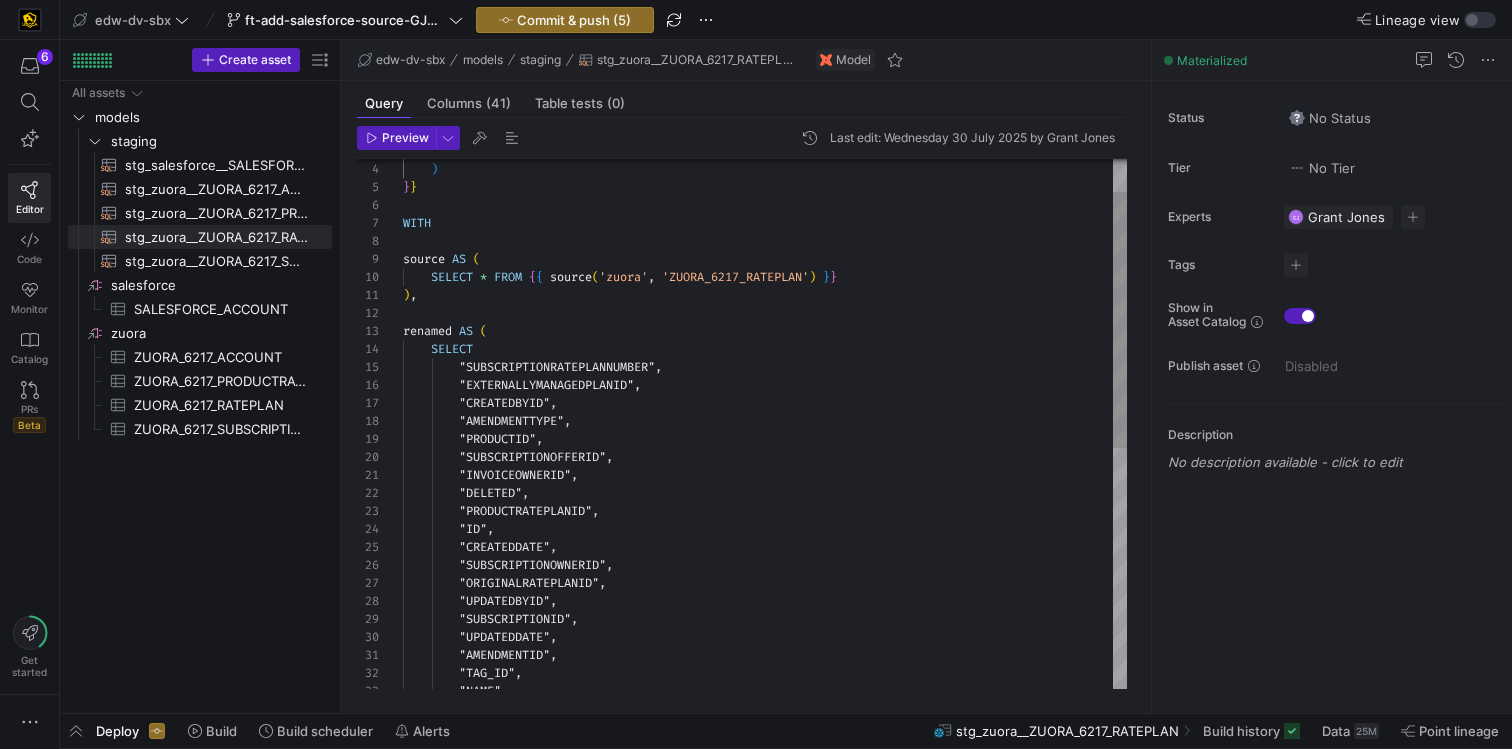 click on "materialized = 'incremental'      ) } } WITH source  AS  (      SELECT   *   FROM   { {   source ( 'zuora' ,   'ZUORA_6217_RATEPLAN' )   } } ) , renamed  AS  (      SELECT          "SUBSCRIPTIONRATEPLANNUMBER" ,          "EXTERNALLYMANAGEDPLANID" ,          "CREATEDBYID" ,          "AMENDMENTTYPE" ,          "PRODUCTID" ,          "SUBSCRIPTIONOFFERID" ,          "INVOICEOWNERID" ,          "DELETED" ,          "PRODUCTRATEPLANID" ,          "ID" ,          "CREATEDDATE" ,          "SUBSCRIPTIONOWNERID" ,          "ORIGINALRATEPLANID" ,          "UPDATEDBYID" ,          "SUBSCRIPTIONID" ,          "UPDATEDDATE" ,          "AMENDMENTID" ,          "TAG_ID" ,          "NAME" ," at bounding box center [765, 638] 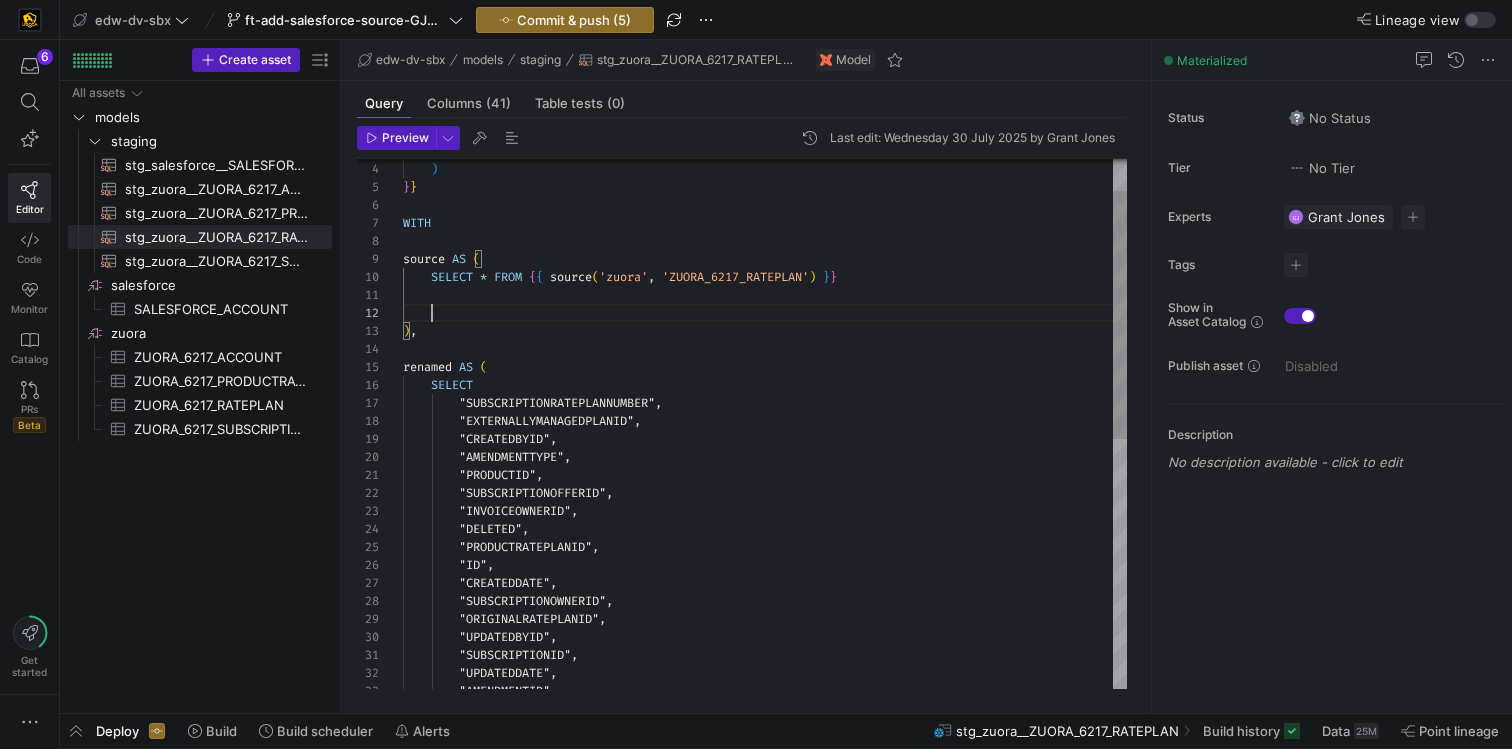 scroll, scrollTop: 54, scrollLeft: 108, axis: both 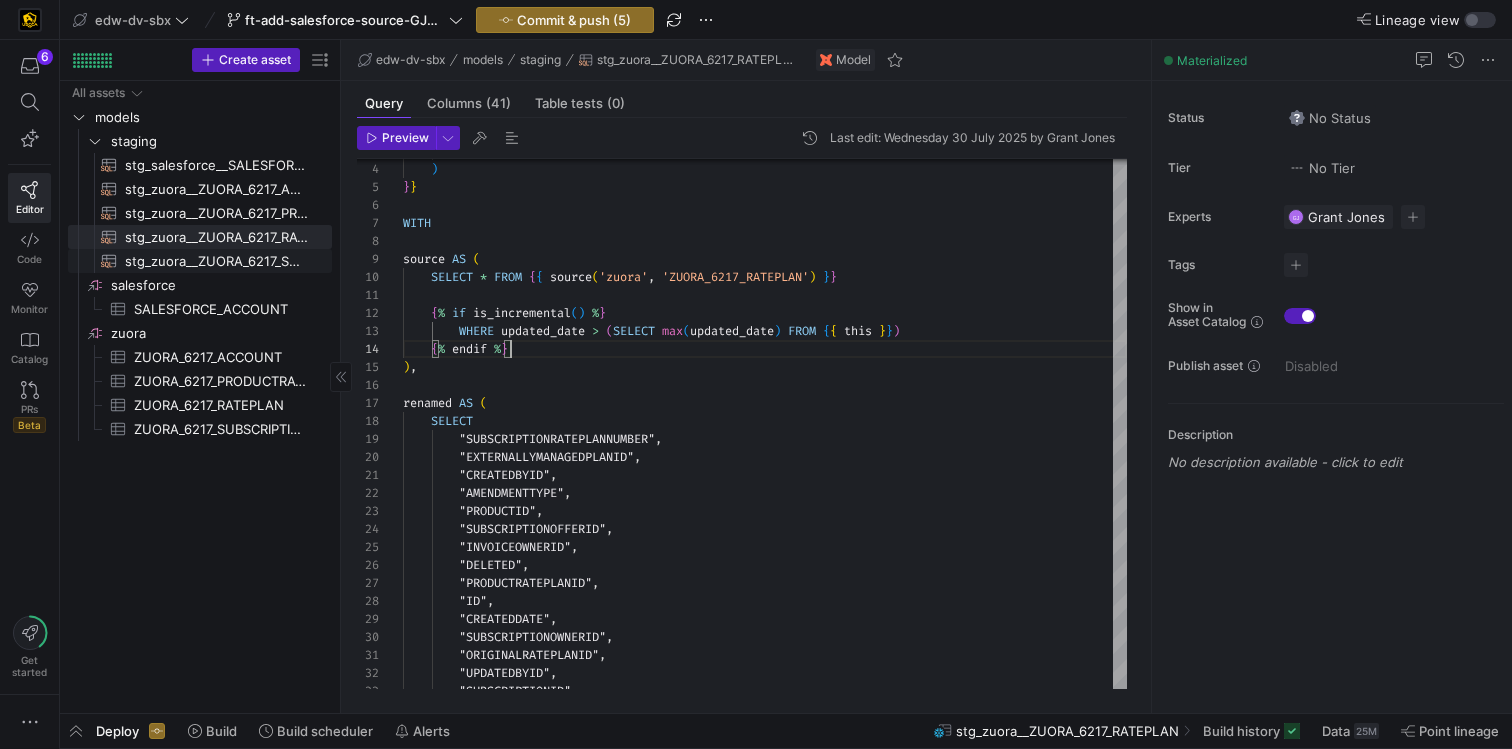 click on "stg_zuora__ZUORA_6217_SUBSCRIPTION​​​​​​​​​​" 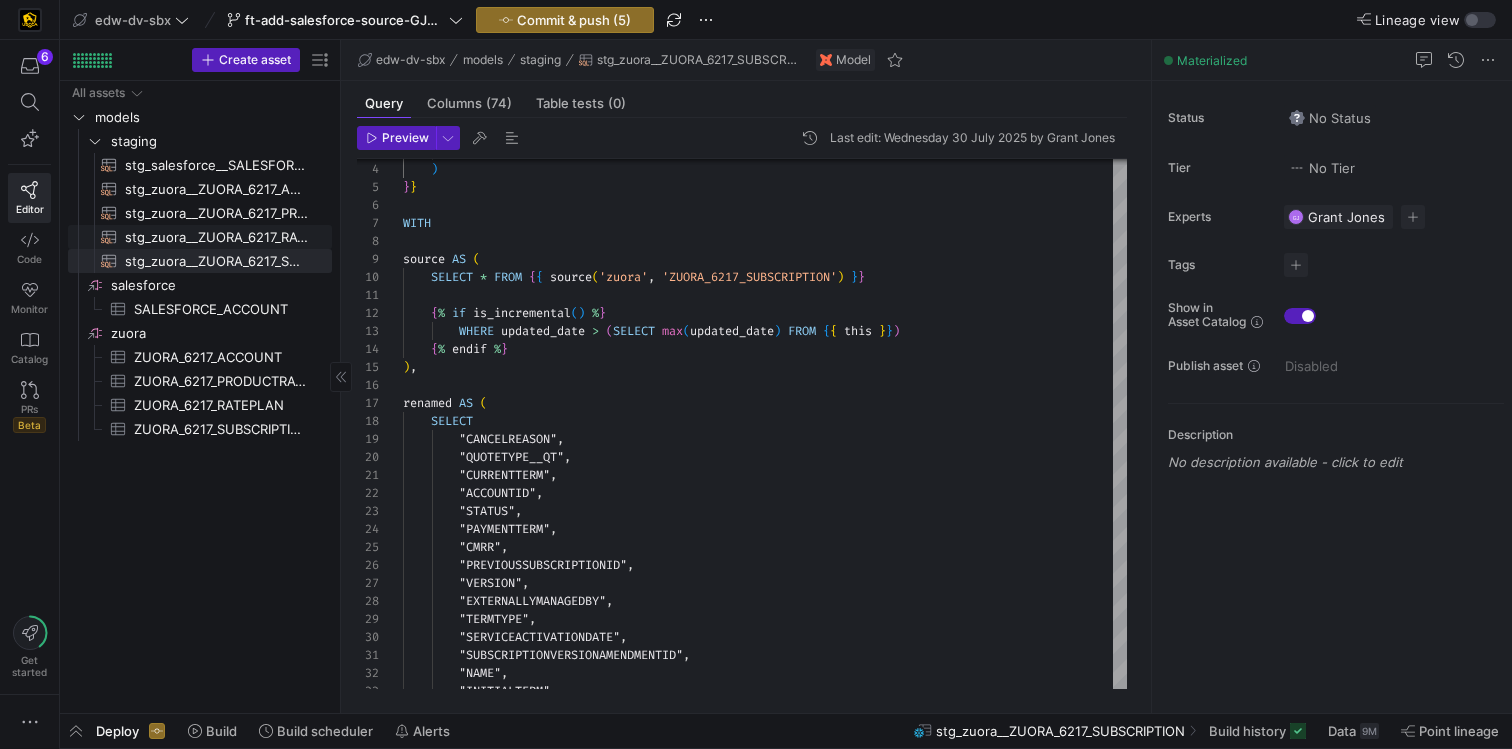 click on "stg_zuora__ZUORA_6217_RATEPLAN​​​​​​​​​​" 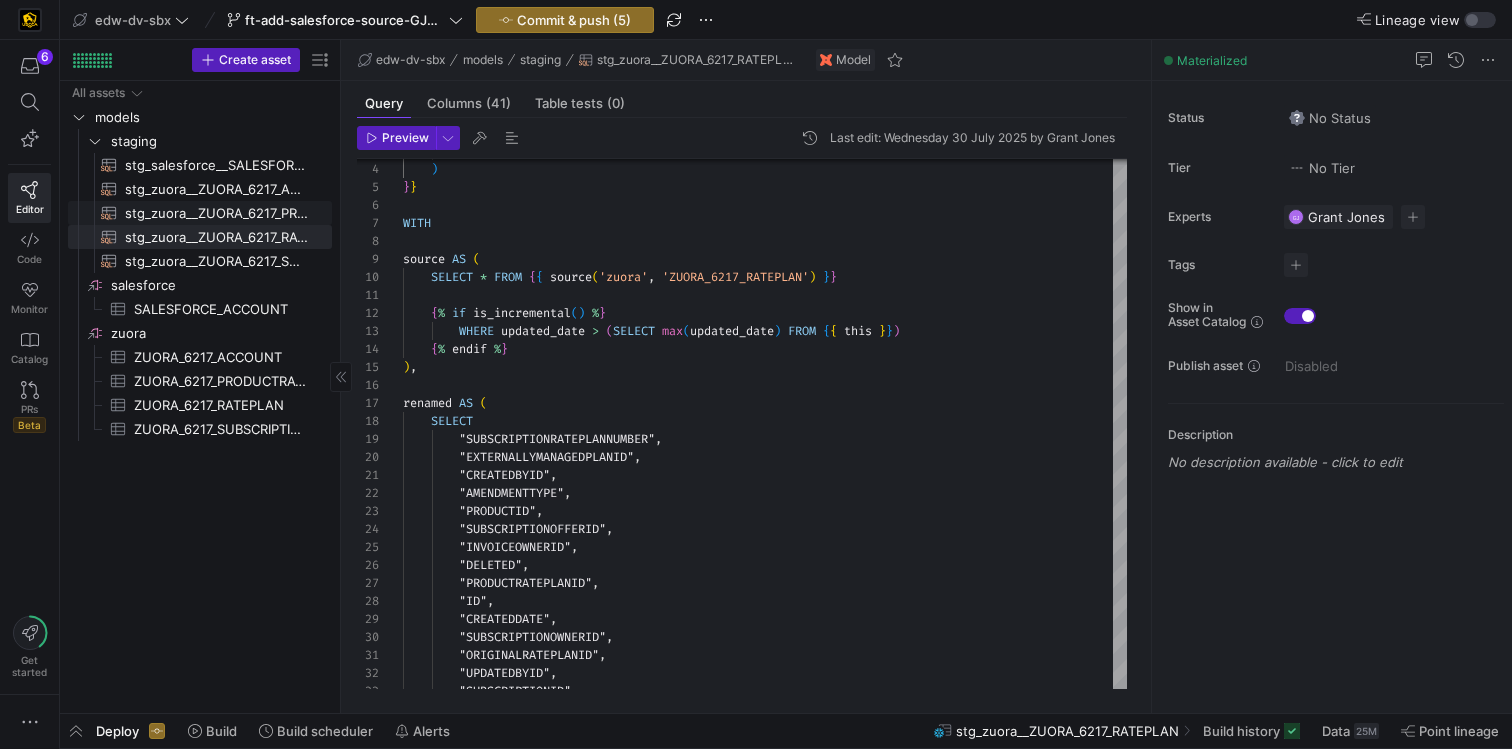 click on "stg_zuora__ZUORA_6217_PRODUCTRATEPLAN​​​​​​​​​​" 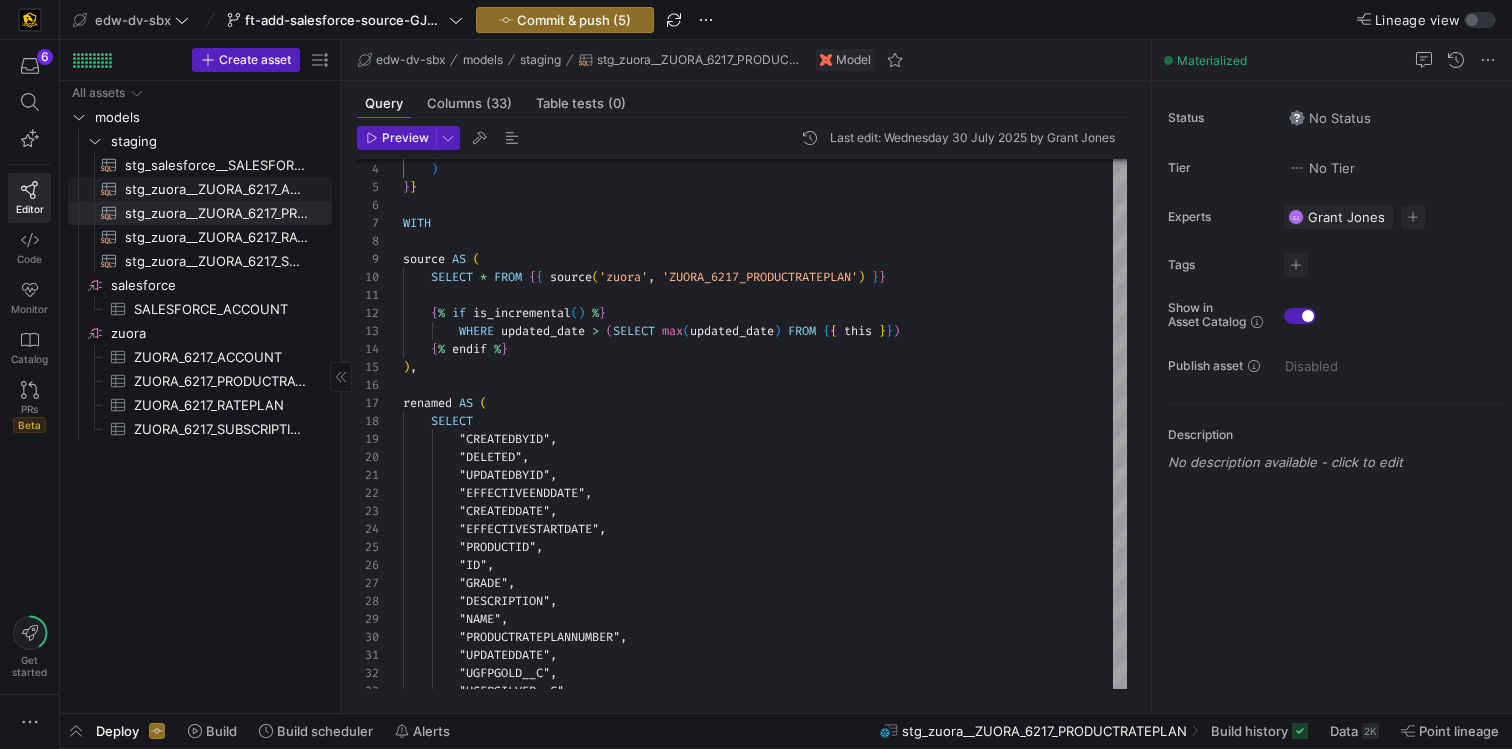 click on "stg_zuora__ZUORA_6217_ACCOUNT​​​​​​​​​​" 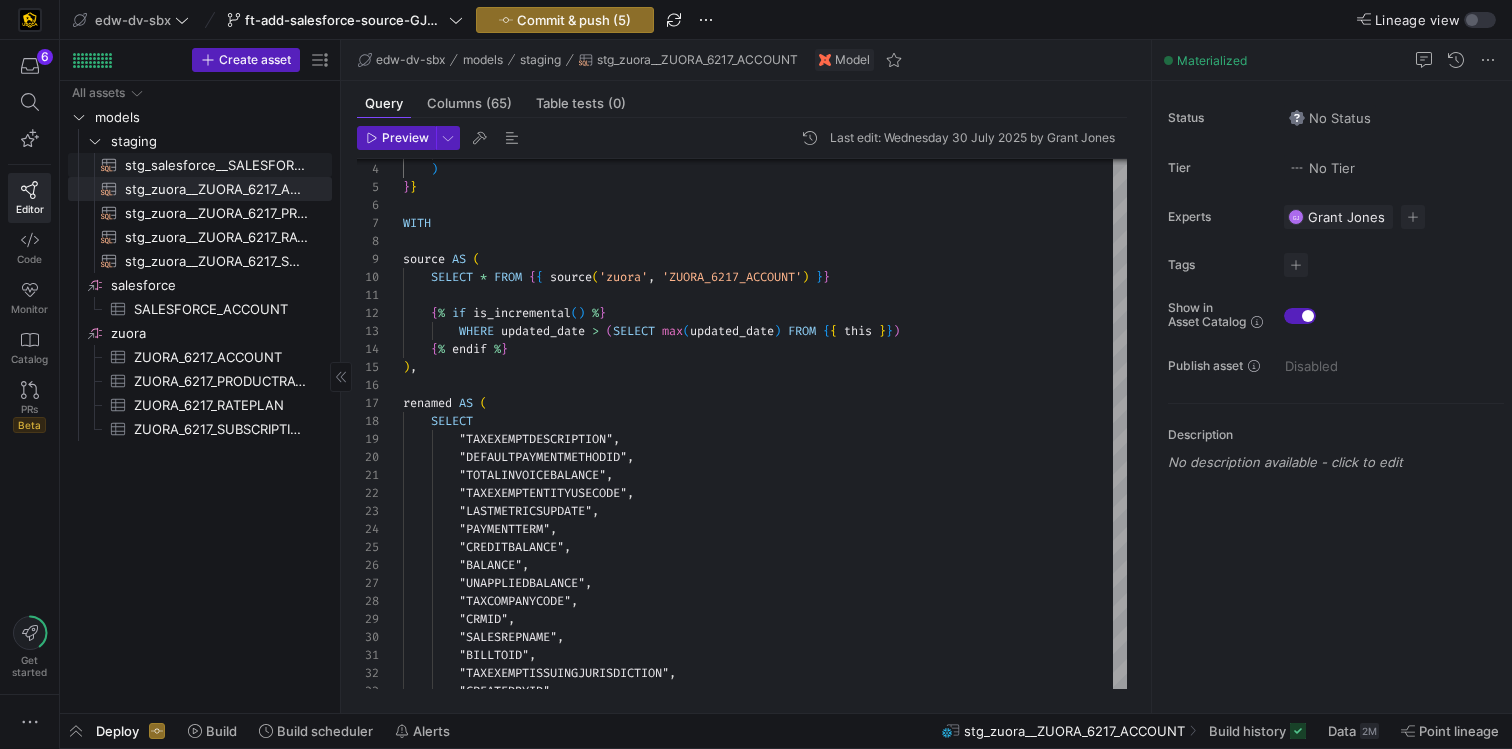 click on "stg_salesforce__SALESFORCE_ACCOUNT​​​​​​​​​​" 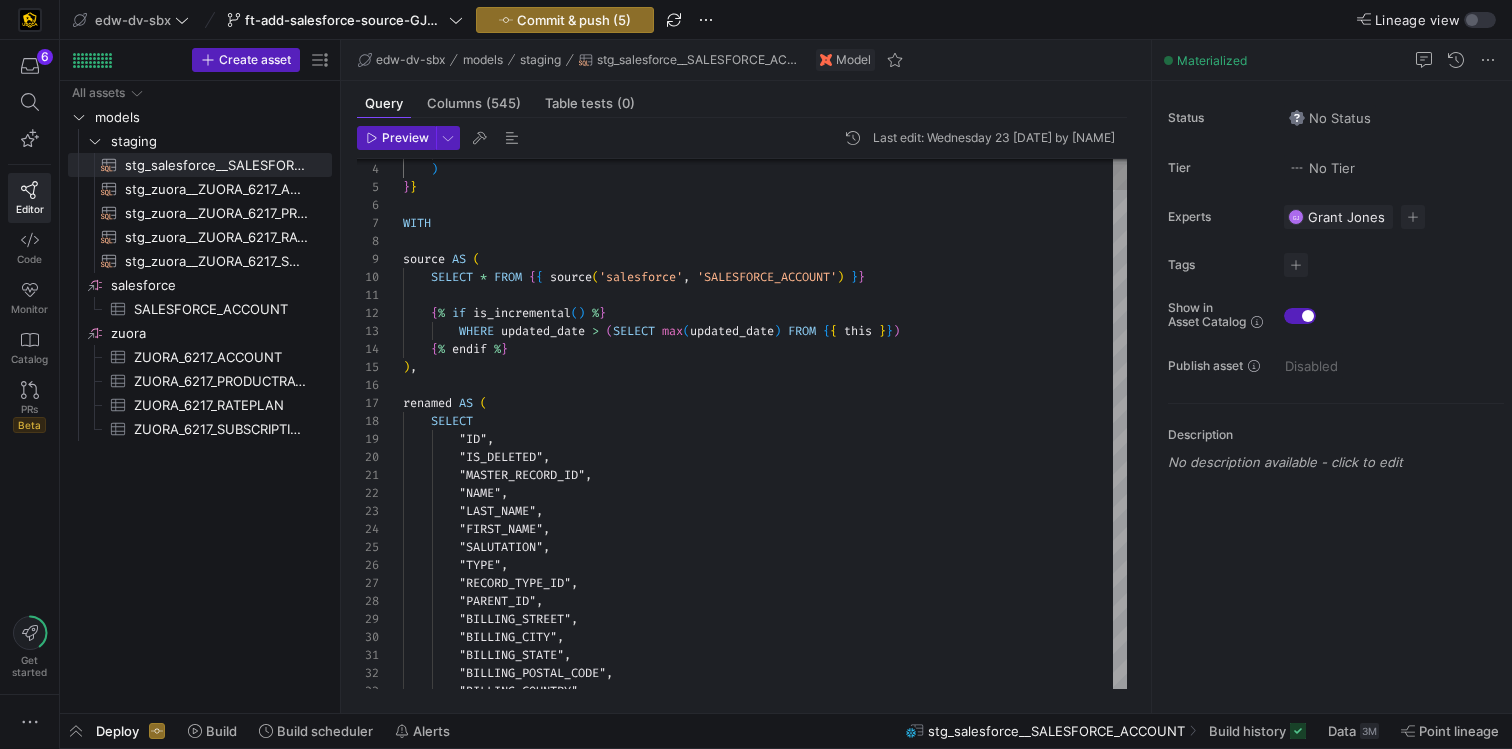 type on "{% if is_incremental() %}
WHERE updated_date > (SELECT max(updated_date) FROM {{ this }})
{% endif %}
),
renamed AS (
SELECT
"ID",
"IS_DELETED"," 